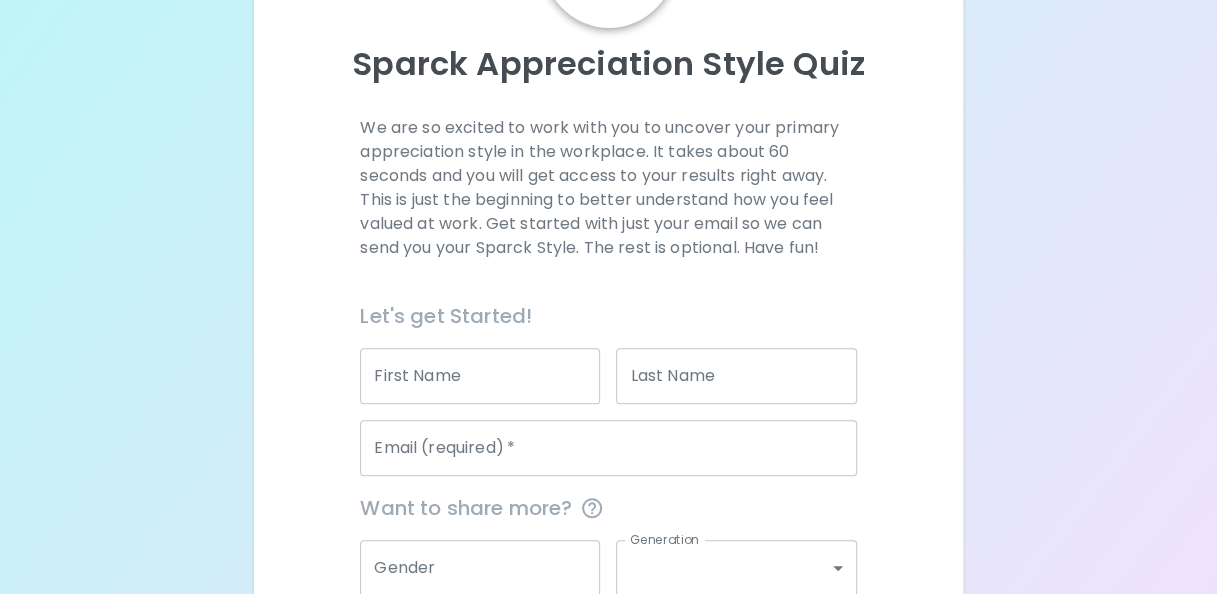 scroll, scrollTop: 200, scrollLeft: 0, axis: vertical 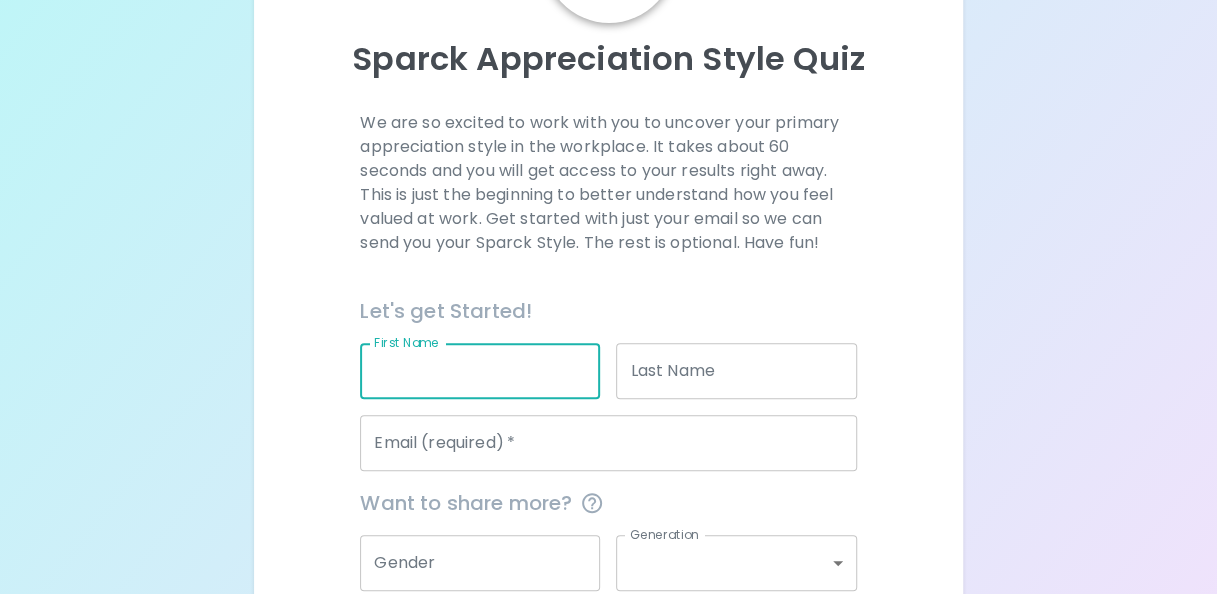 click on "First Name" at bounding box center [480, 371] 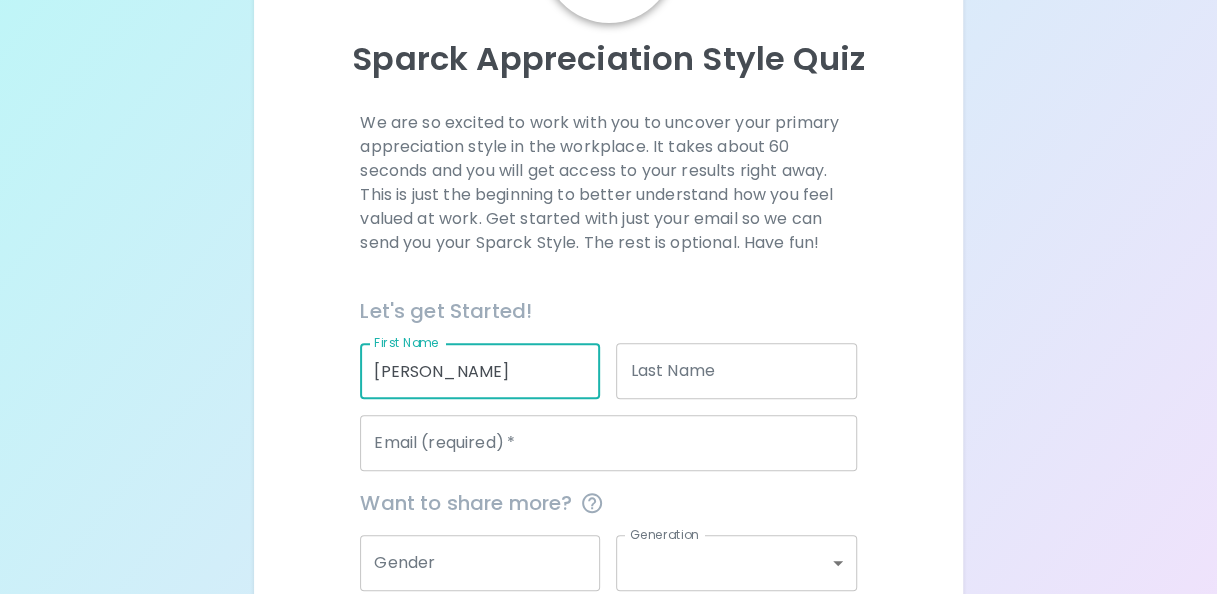 type on "Mugambi" 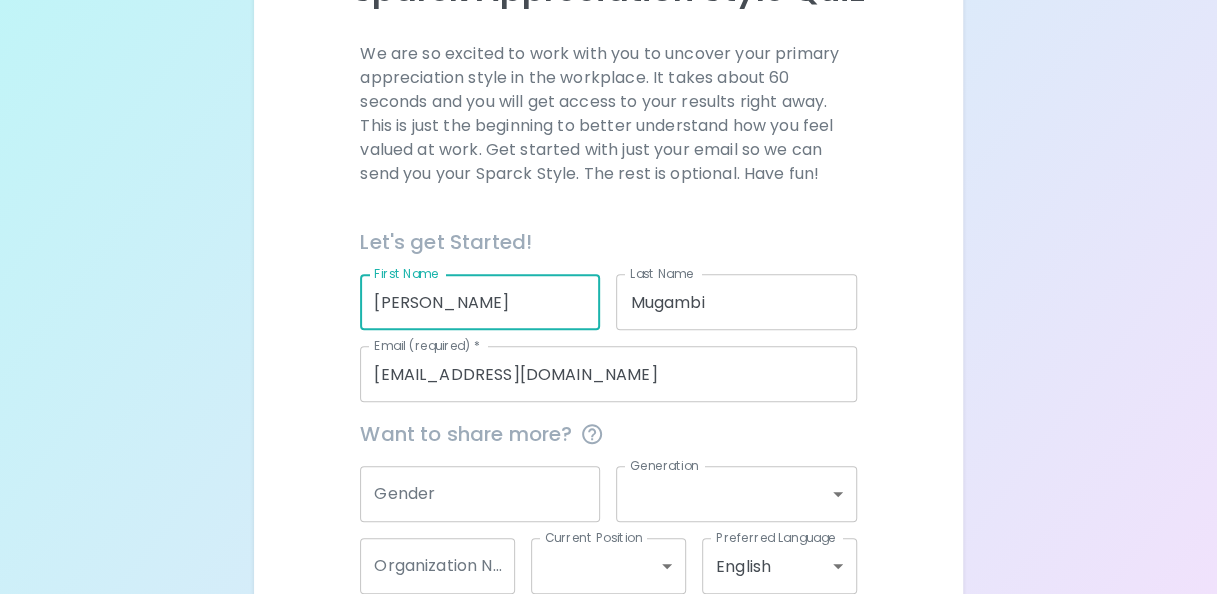 scroll, scrollTop: 300, scrollLeft: 0, axis: vertical 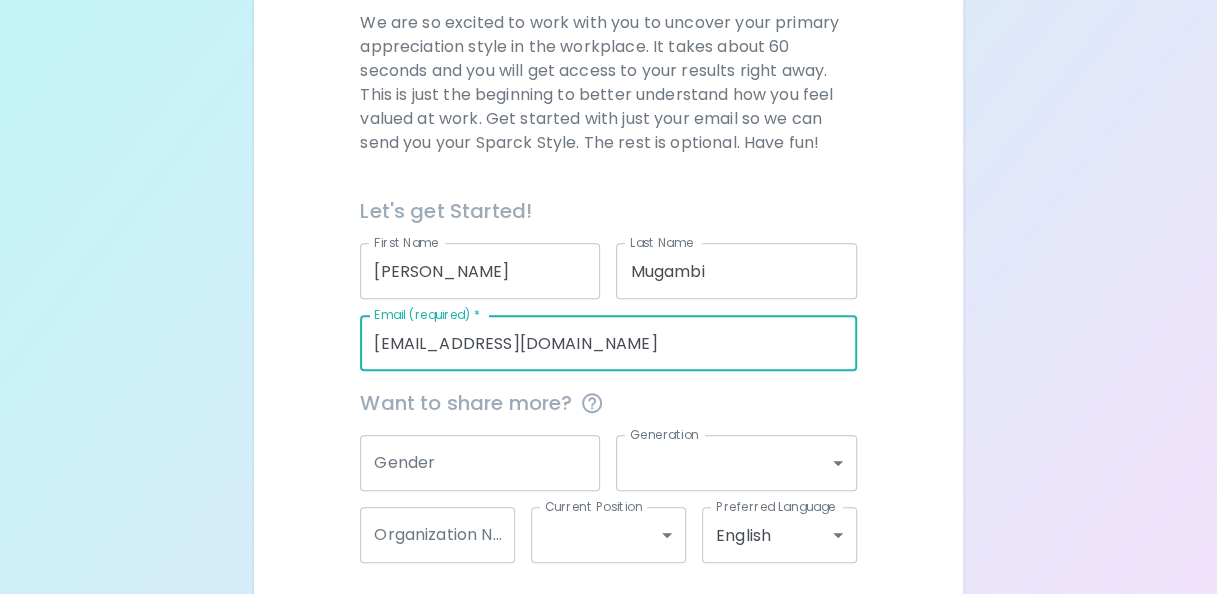 drag, startPoint x: 628, startPoint y: 346, endPoint x: 304, endPoint y: 352, distance: 324.05554 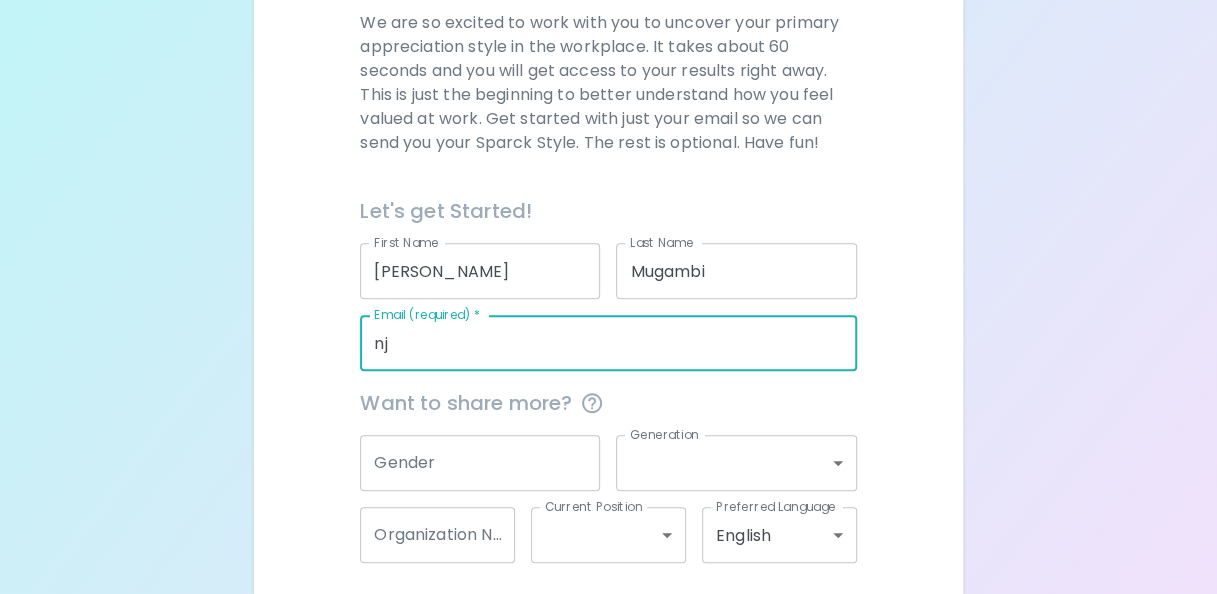 type on "n" 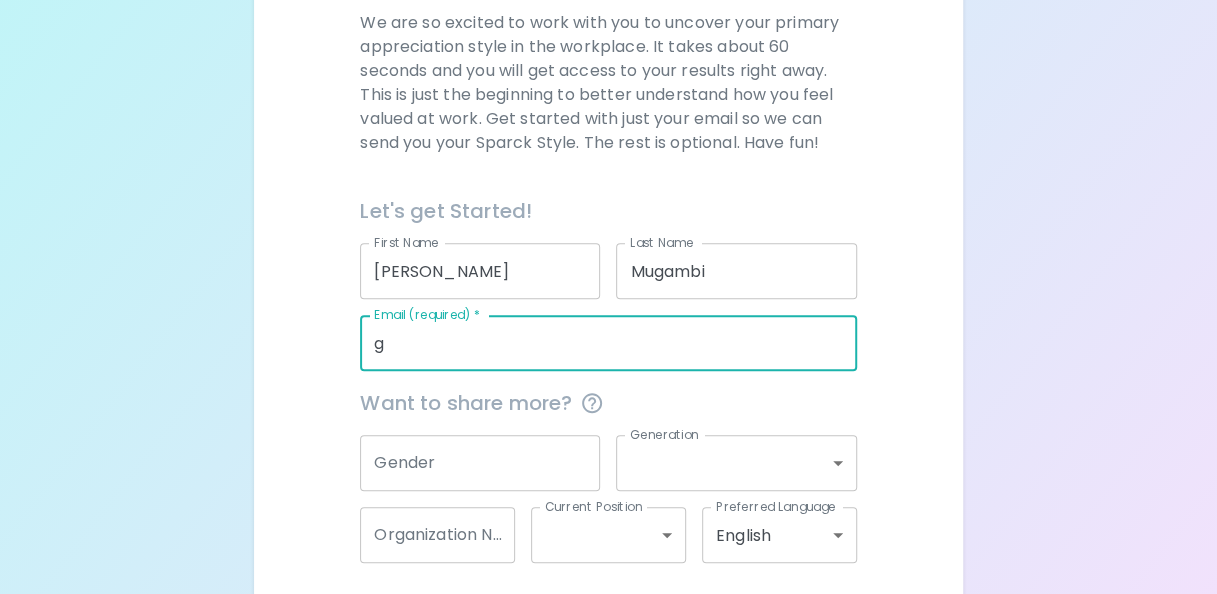 type on "[EMAIL_ADDRESS][DOMAIN_NAME]" 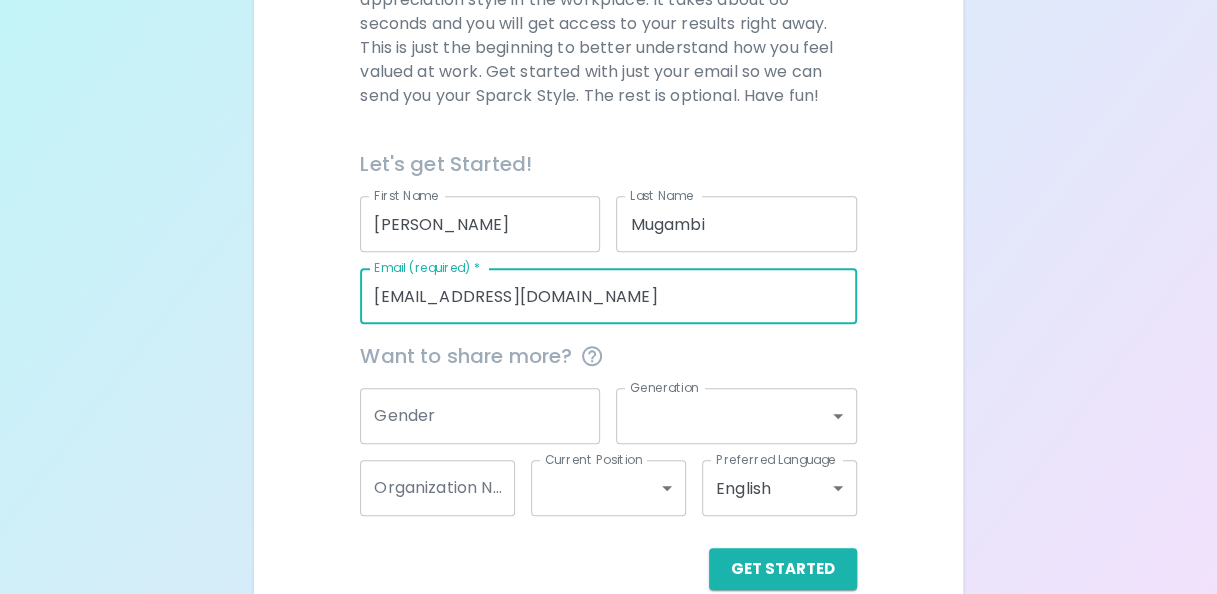 scroll, scrollTop: 382, scrollLeft: 0, axis: vertical 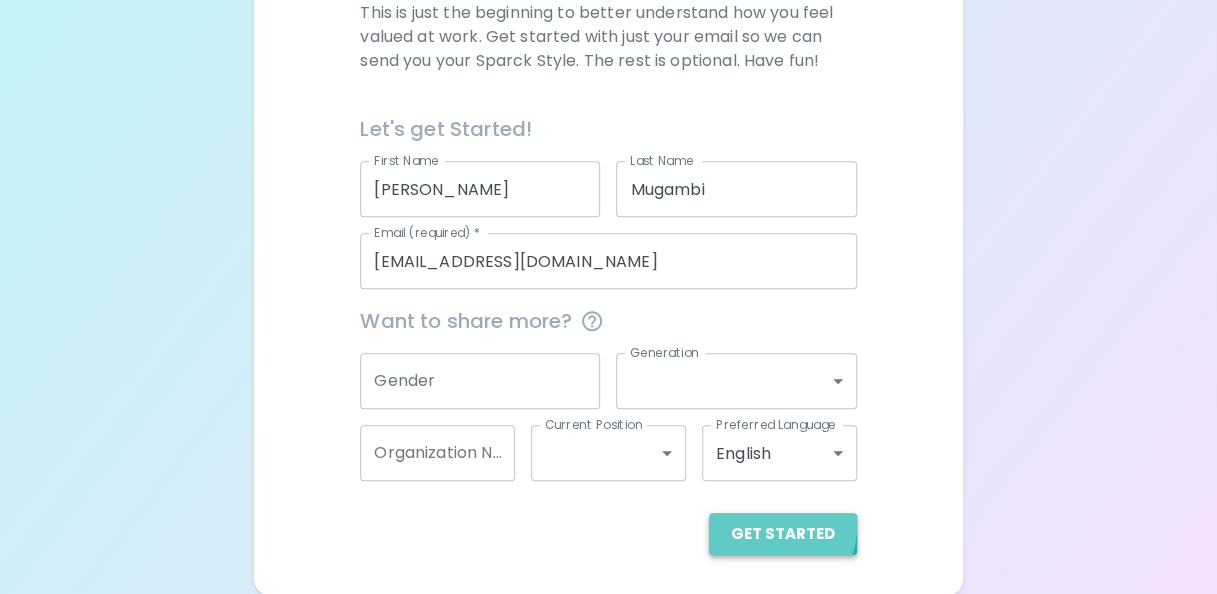 click on "Get Started" at bounding box center [783, 534] 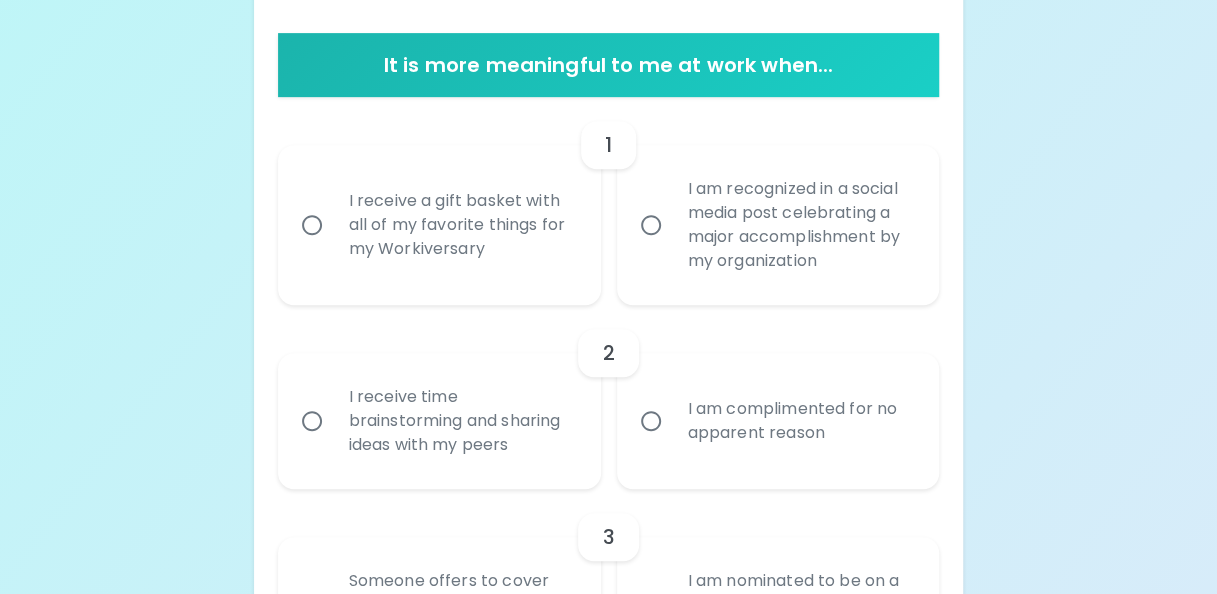 scroll, scrollTop: 482, scrollLeft: 0, axis: vertical 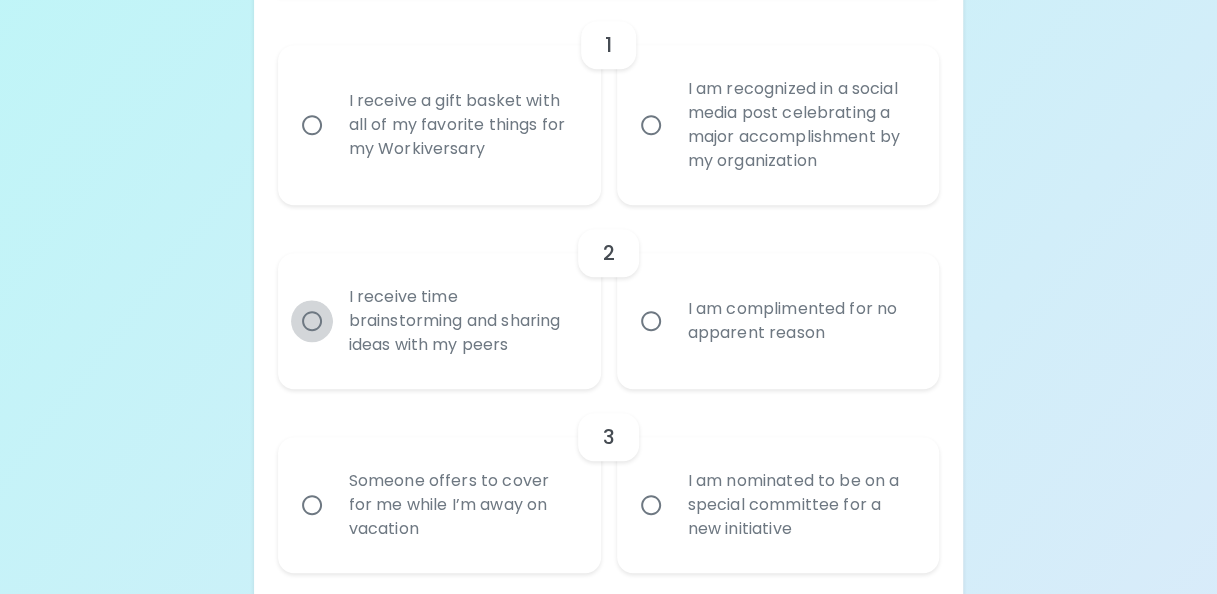 click on "I receive time brainstorming and sharing ideas with my peers" at bounding box center (312, 321) 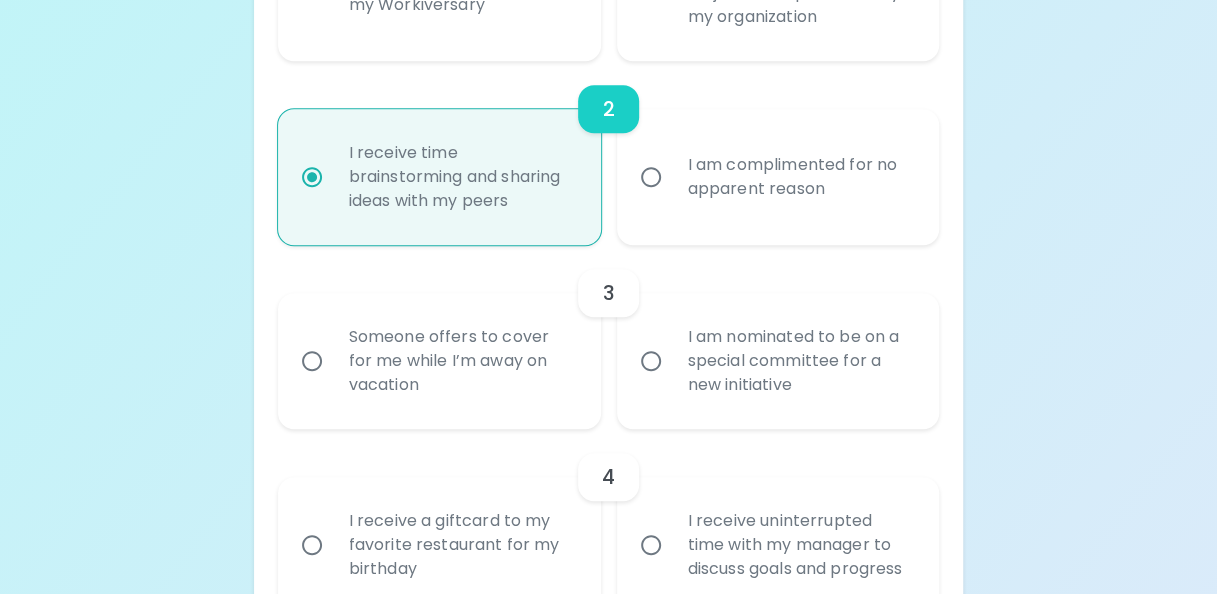 scroll, scrollTop: 642, scrollLeft: 0, axis: vertical 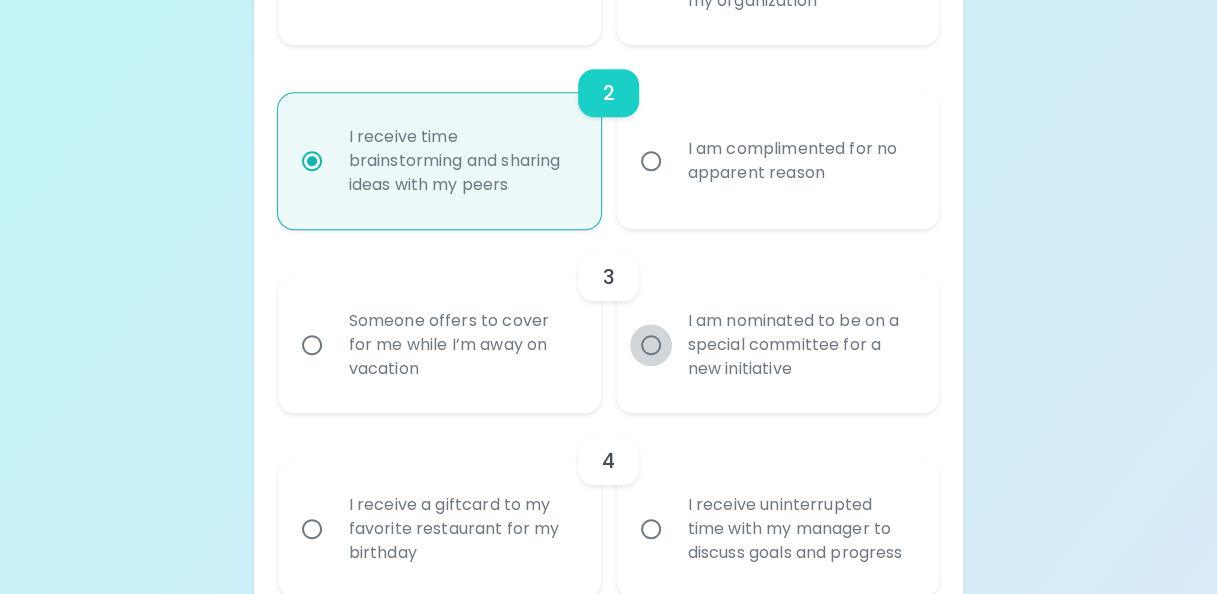 click on "I am nominated to be on a special committee for a new initiative" at bounding box center [651, 345] 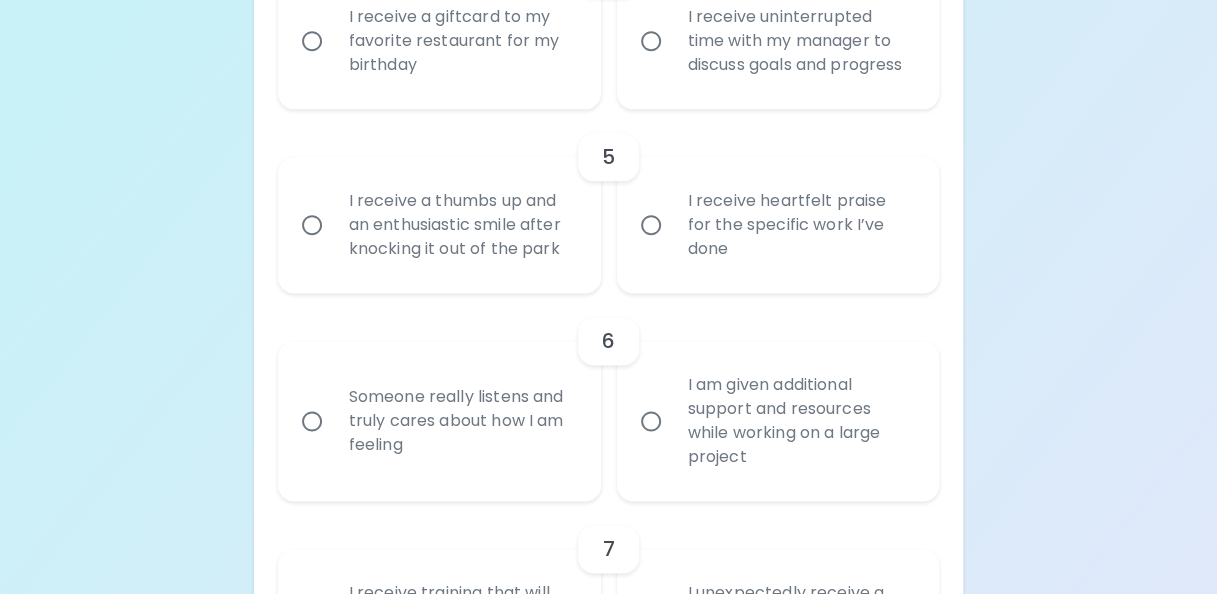 scroll, scrollTop: 1202, scrollLeft: 0, axis: vertical 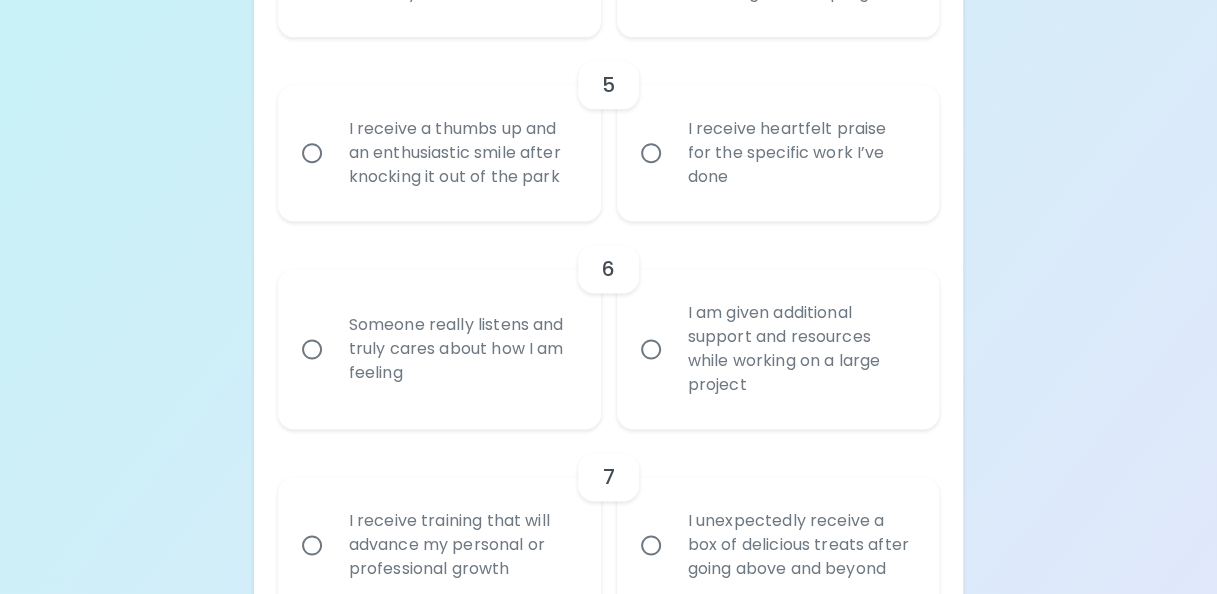 radio on "true" 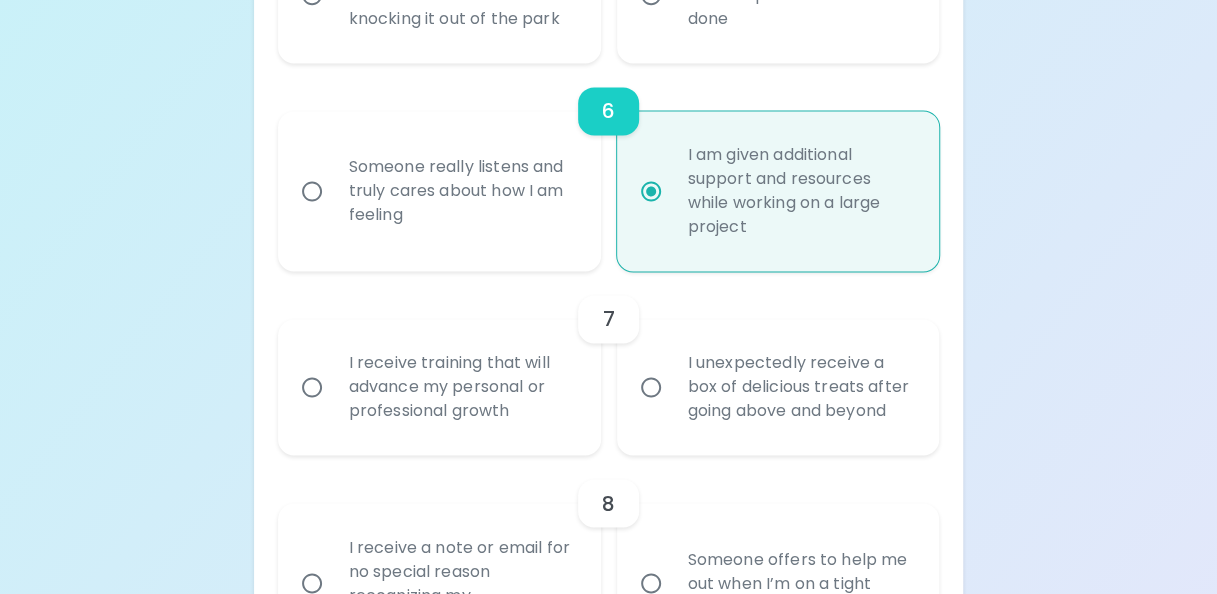 scroll, scrollTop: 1362, scrollLeft: 0, axis: vertical 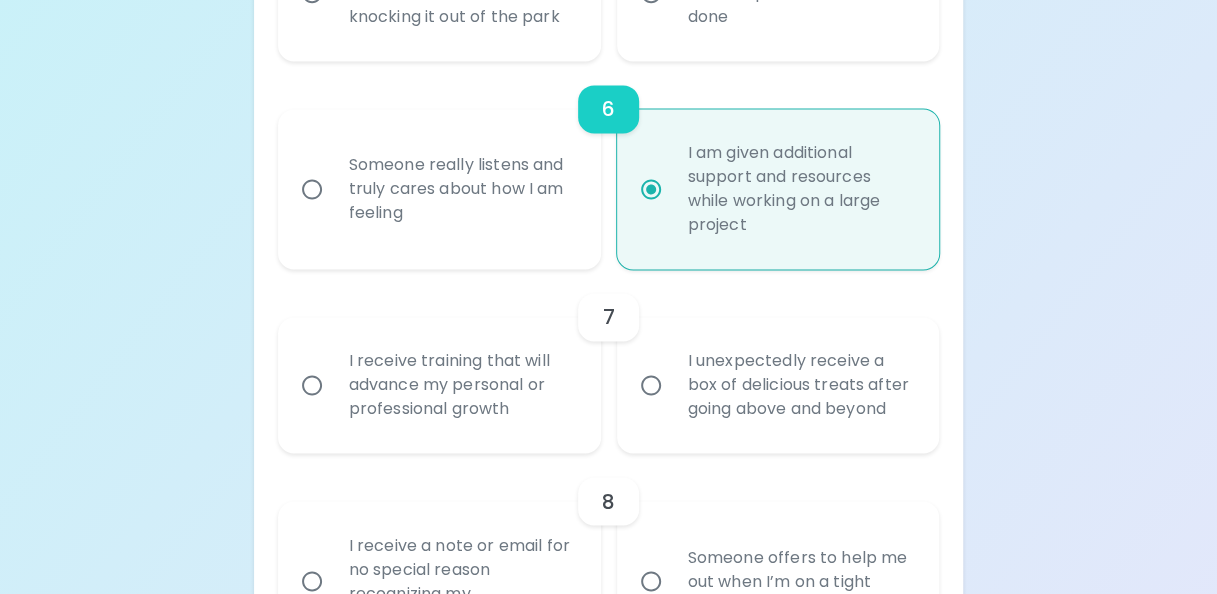 radio on "true" 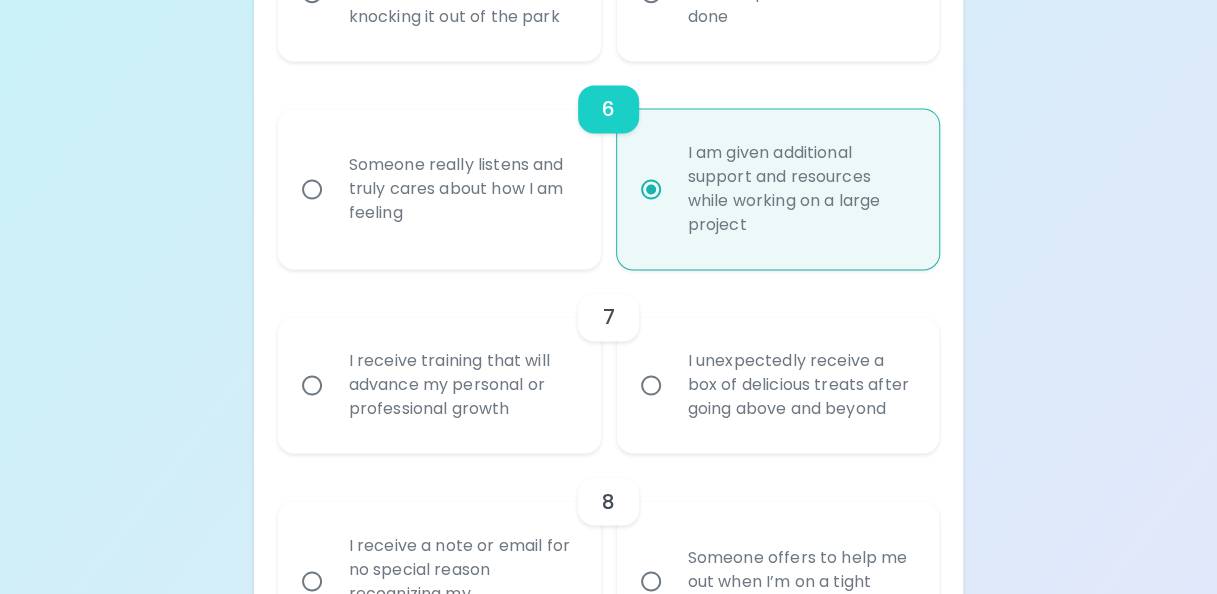 radio on "false" 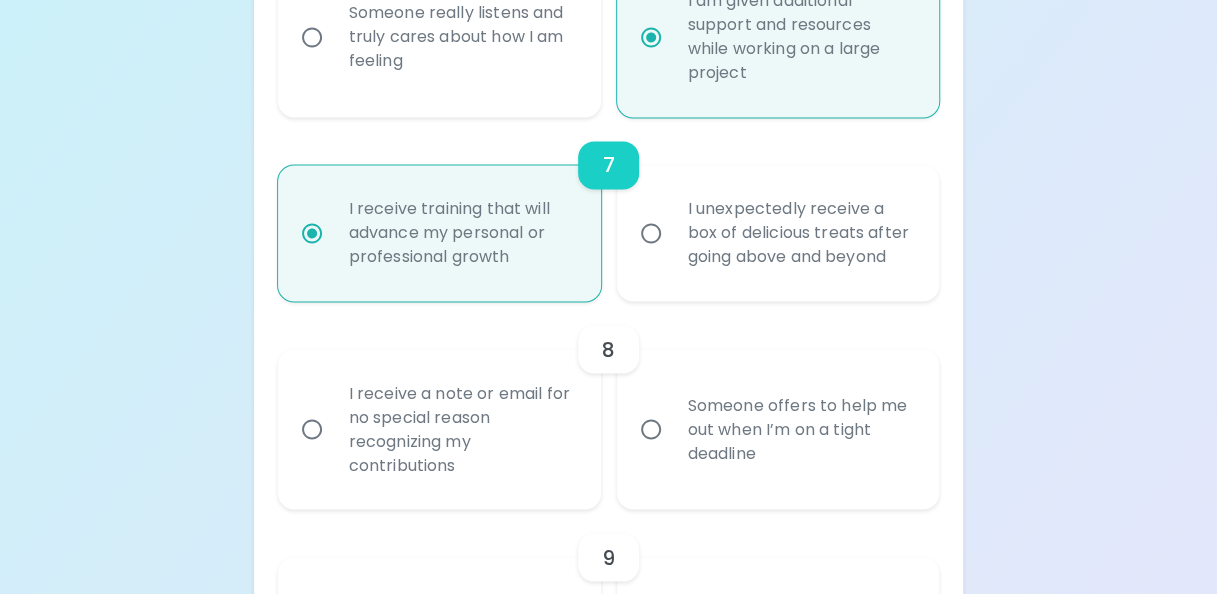 scroll, scrollTop: 1522, scrollLeft: 0, axis: vertical 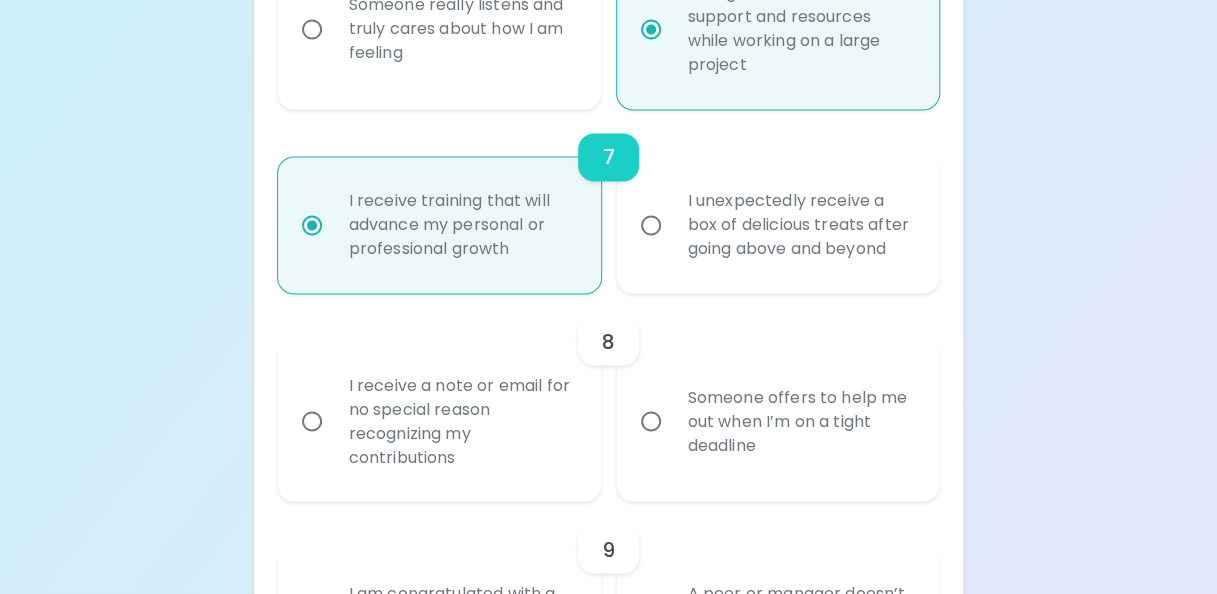 radio on "true" 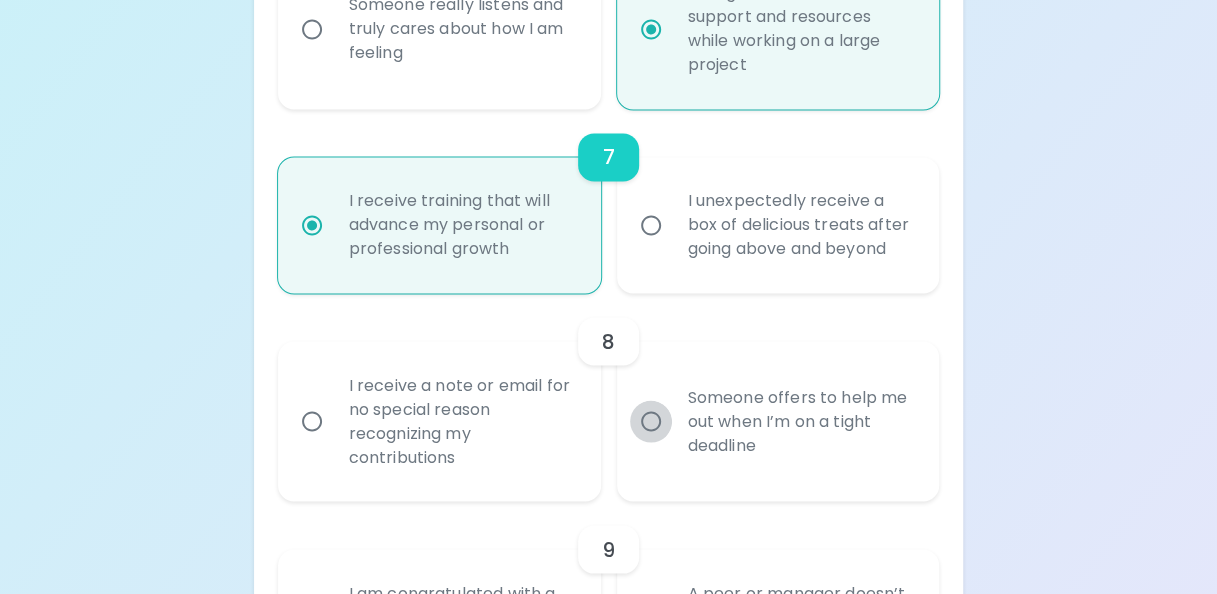 click on "Someone offers to help me out when I’m on a tight deadline" at bounding box center [651, 421] 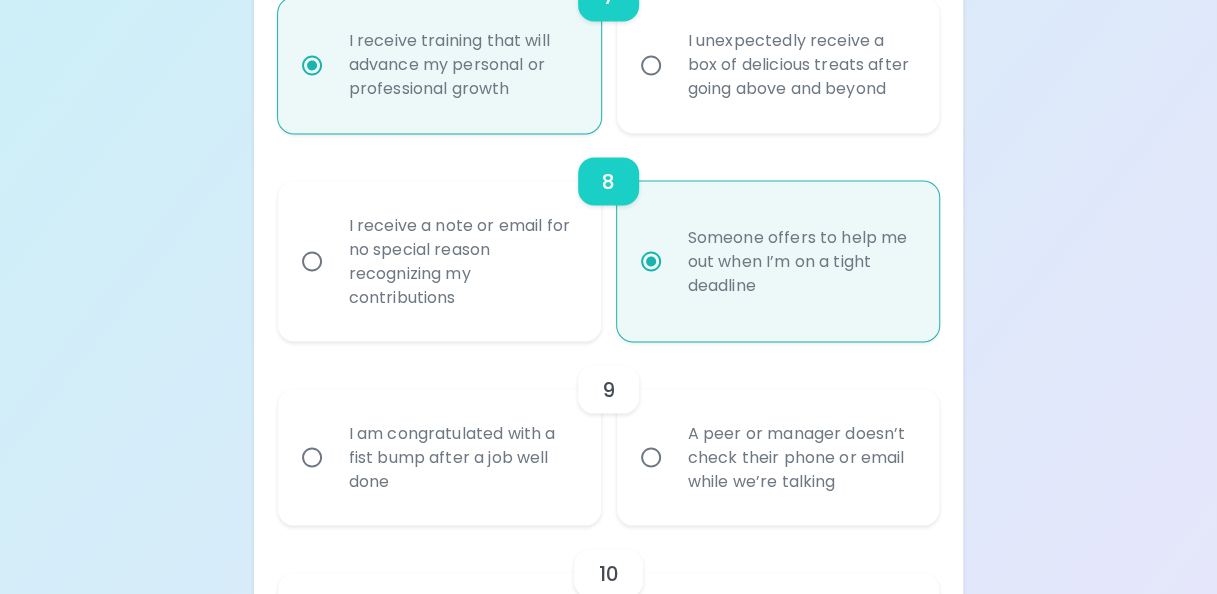 scroll, scrollTop: 1782, scrollLeft: 0, axis: vertical 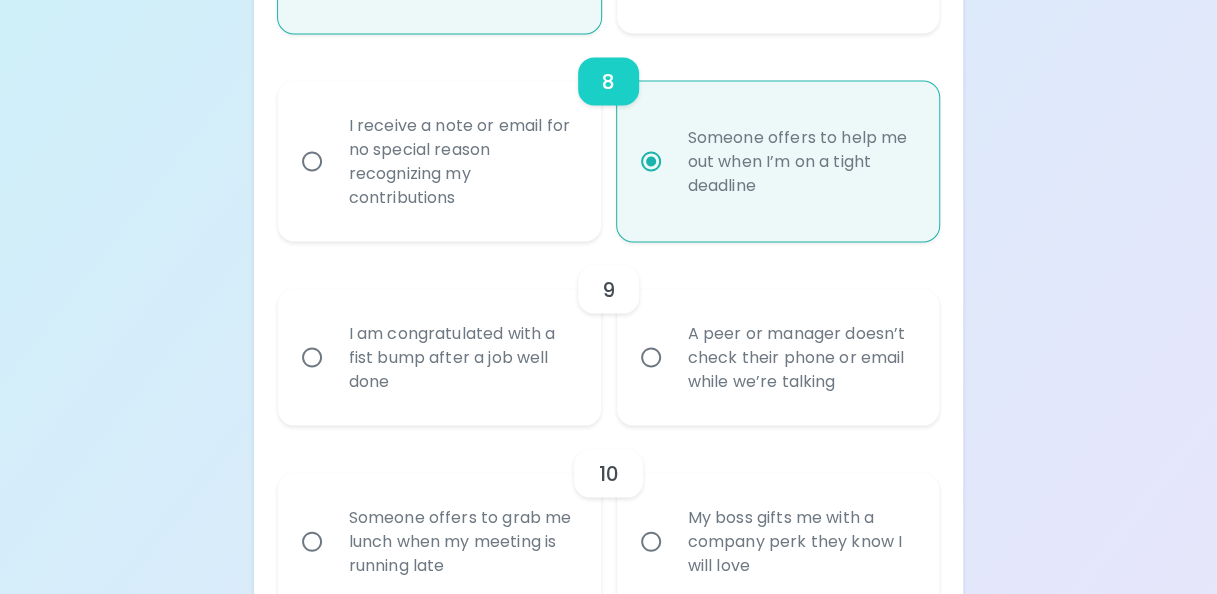 radio on "true" 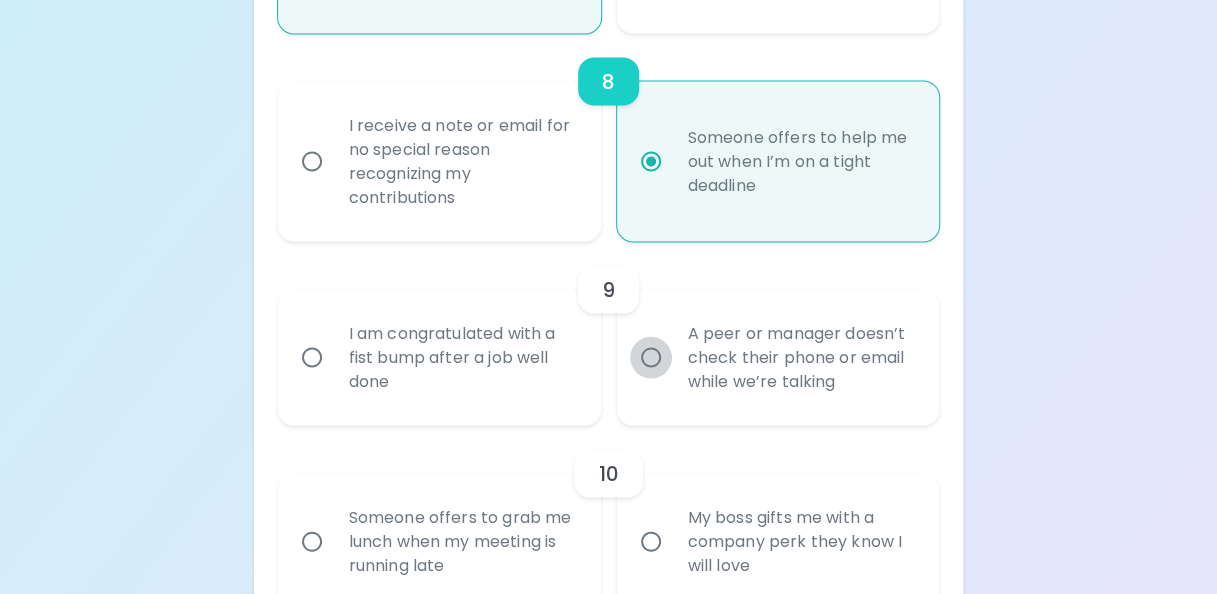 click on "A peer or manager doesn’t check their phone or email while we’re talking" at bounding box center (651, 357) 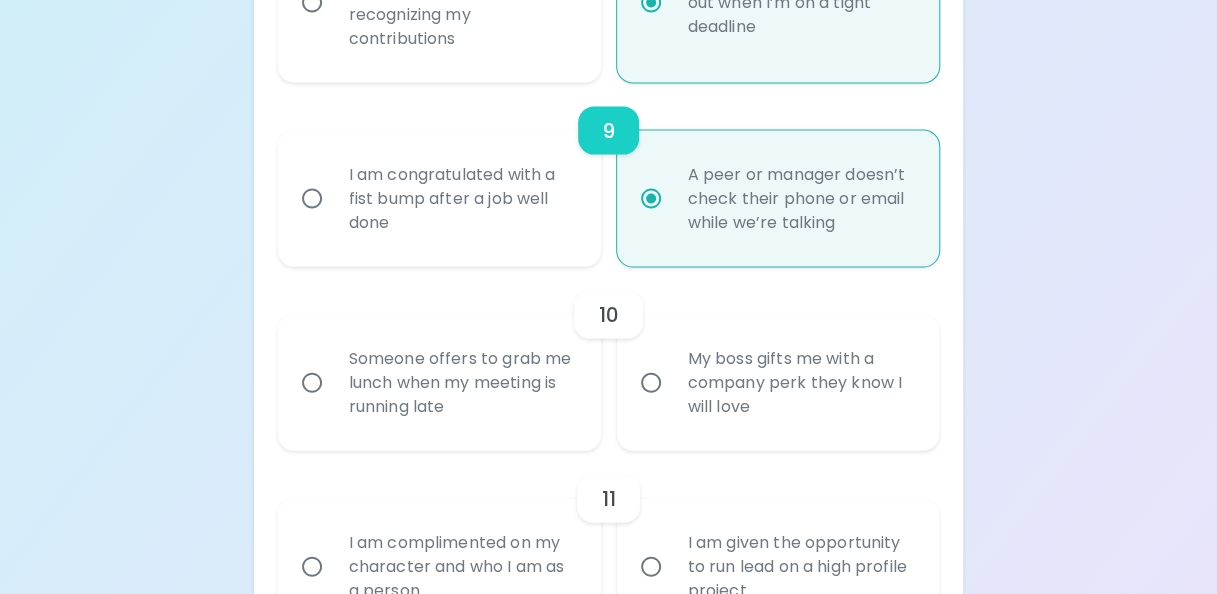 scroll, scrollTop: 1942, scrollLeft: 0, axis: vertical 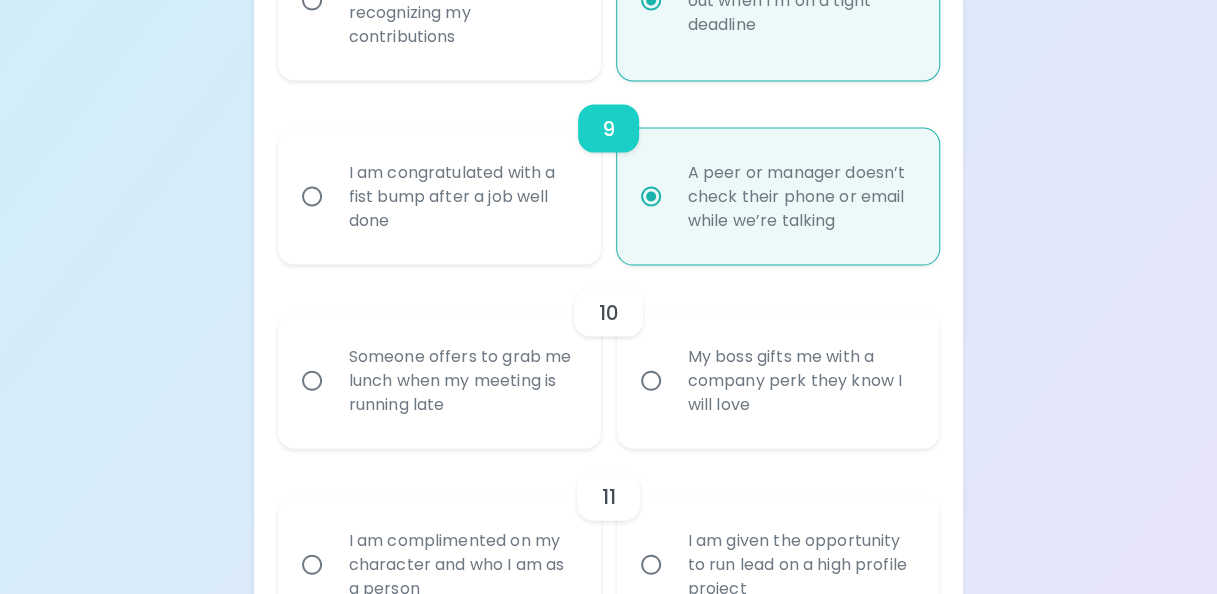 radio on "true" 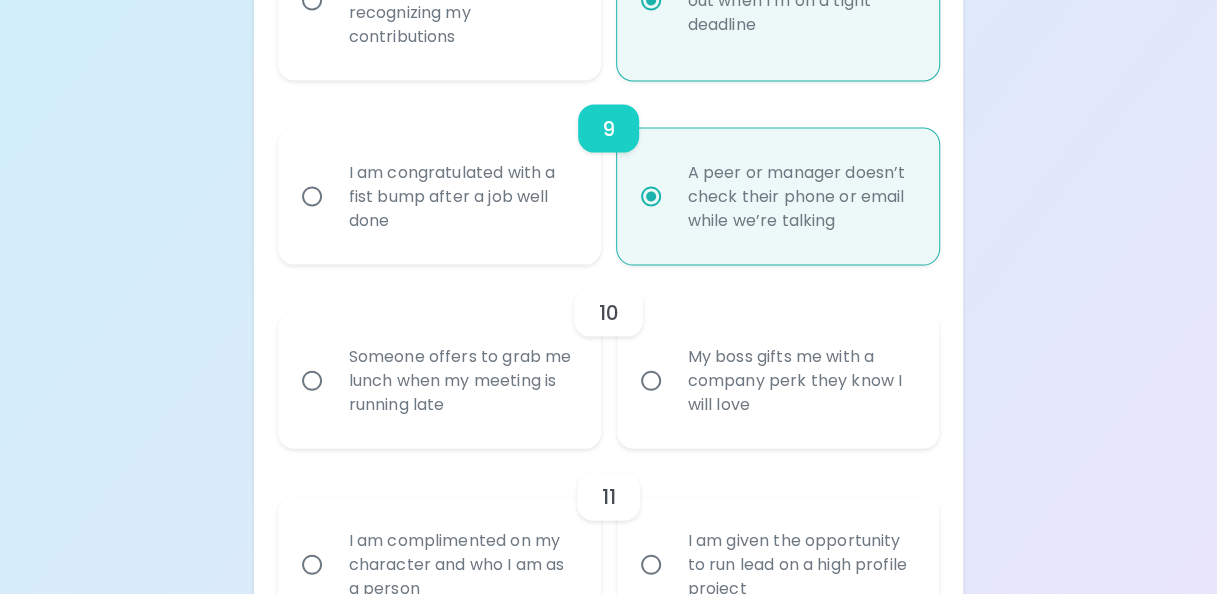 radio on "false" 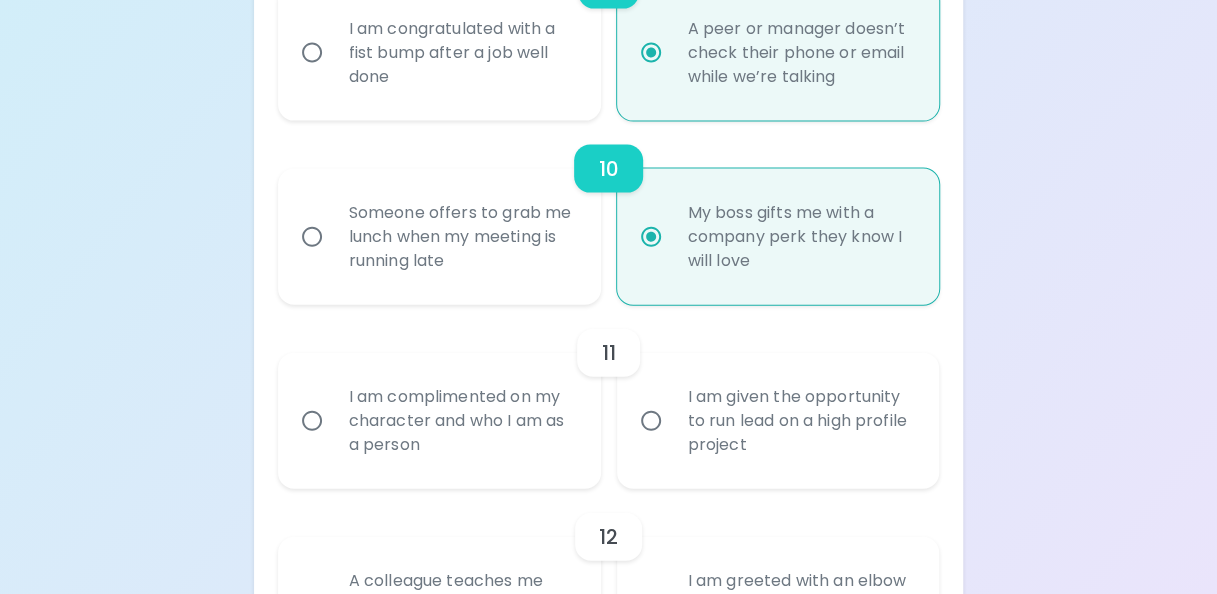 scroll, scrollTop: 2102, scrollLeft: 0, axis: vertical 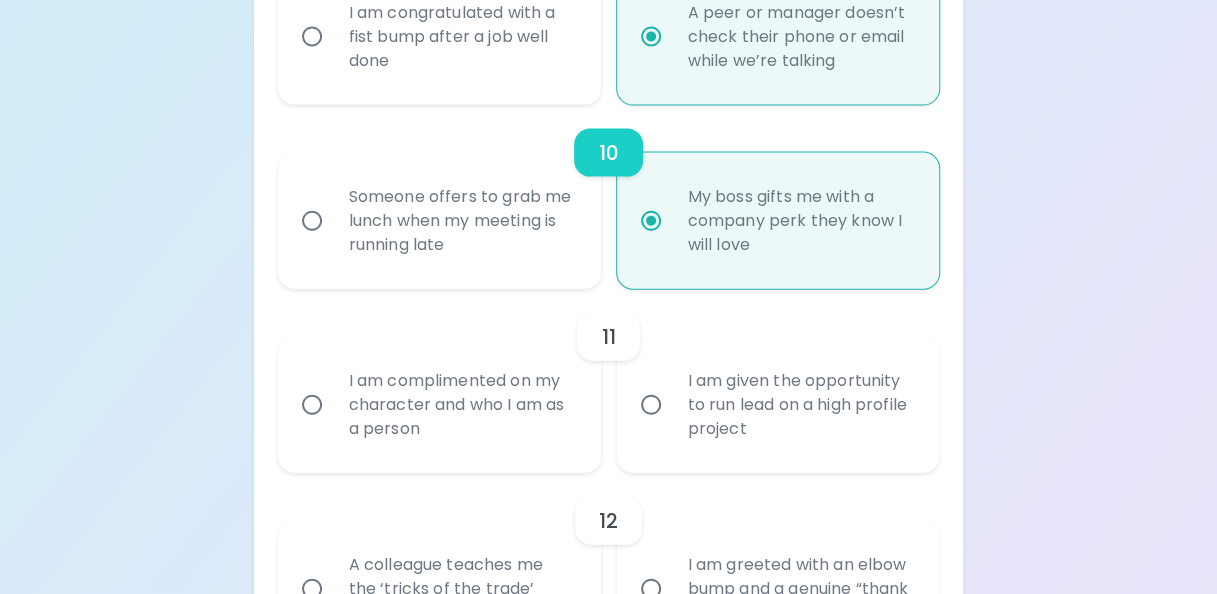 radio on "true" 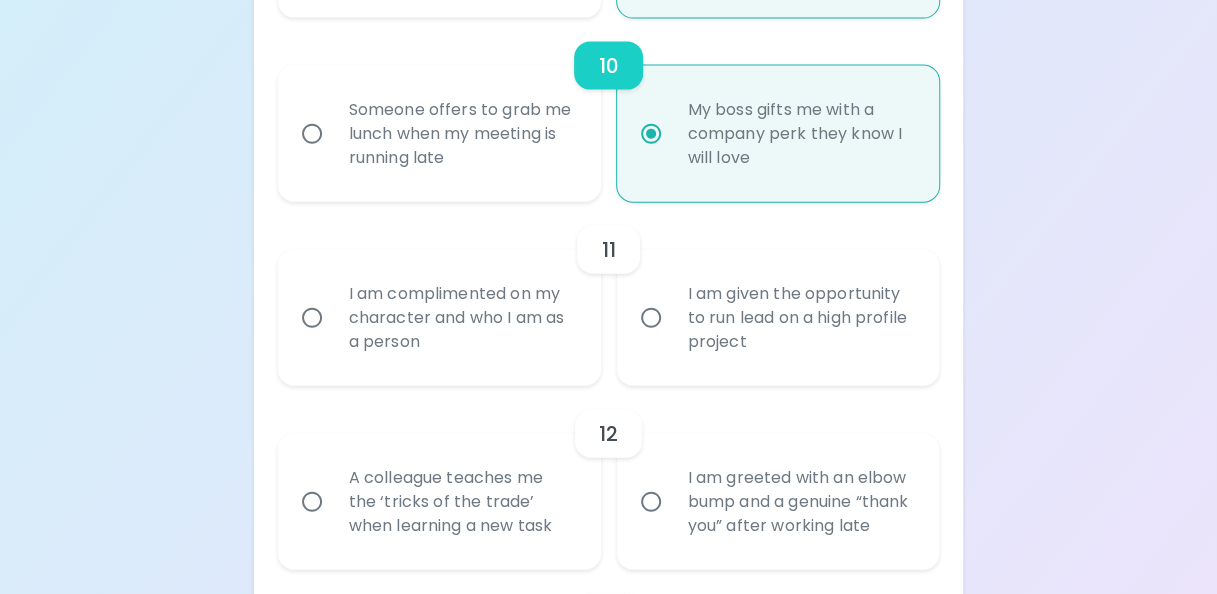 scroll, scrollTop: 2302, scrollLeft: 0, axis: vertical 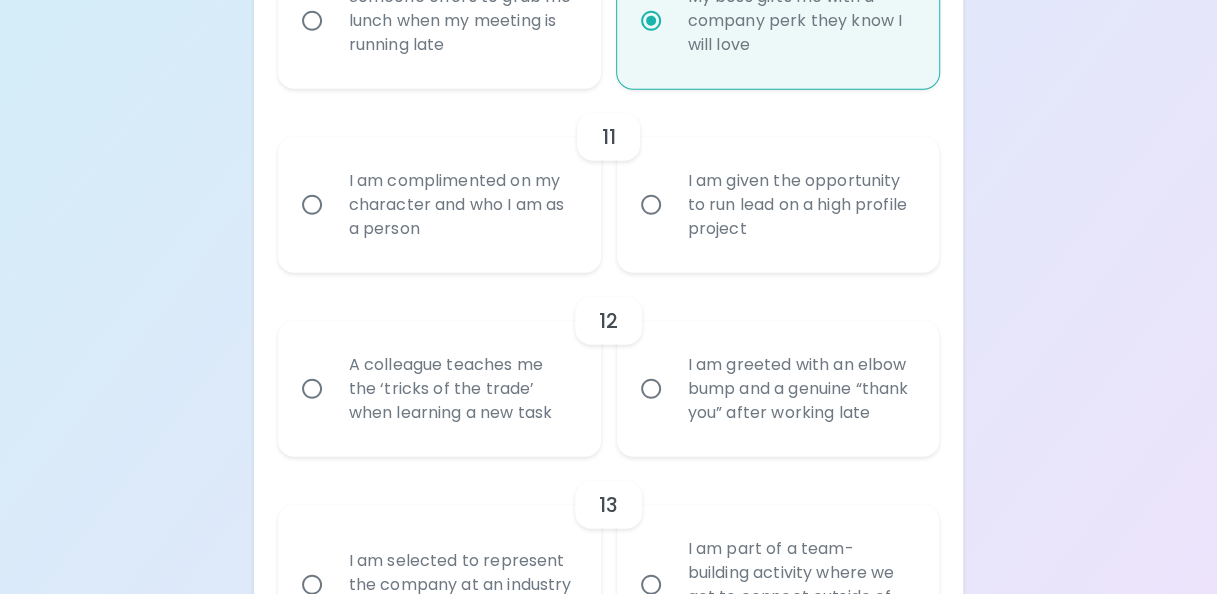 click on "I am given the opportunity to run lead on a high profile project" at bounding box center [651, 205] 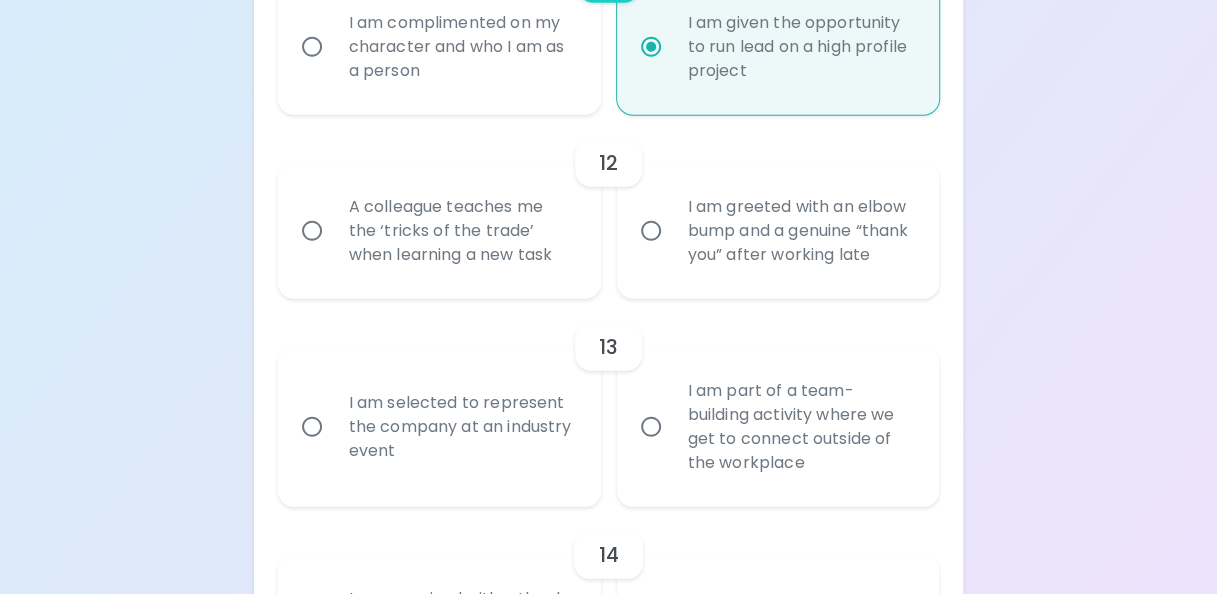 scroll, scrollTop: 2462, scrollLeft: 0, axis: vertical 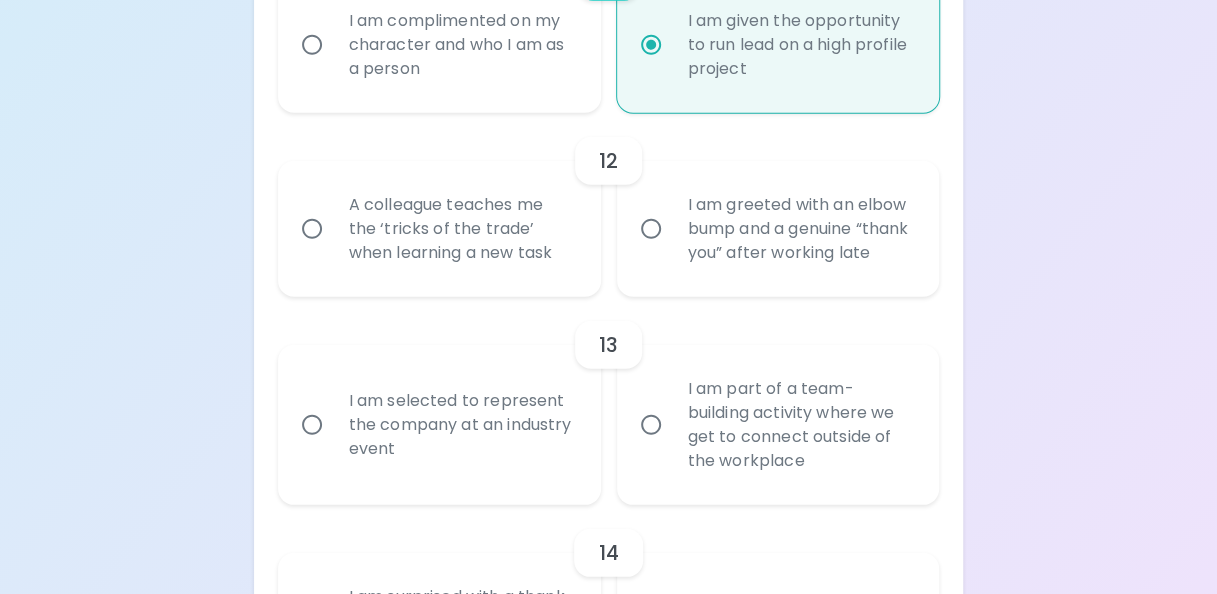 radio on "true" 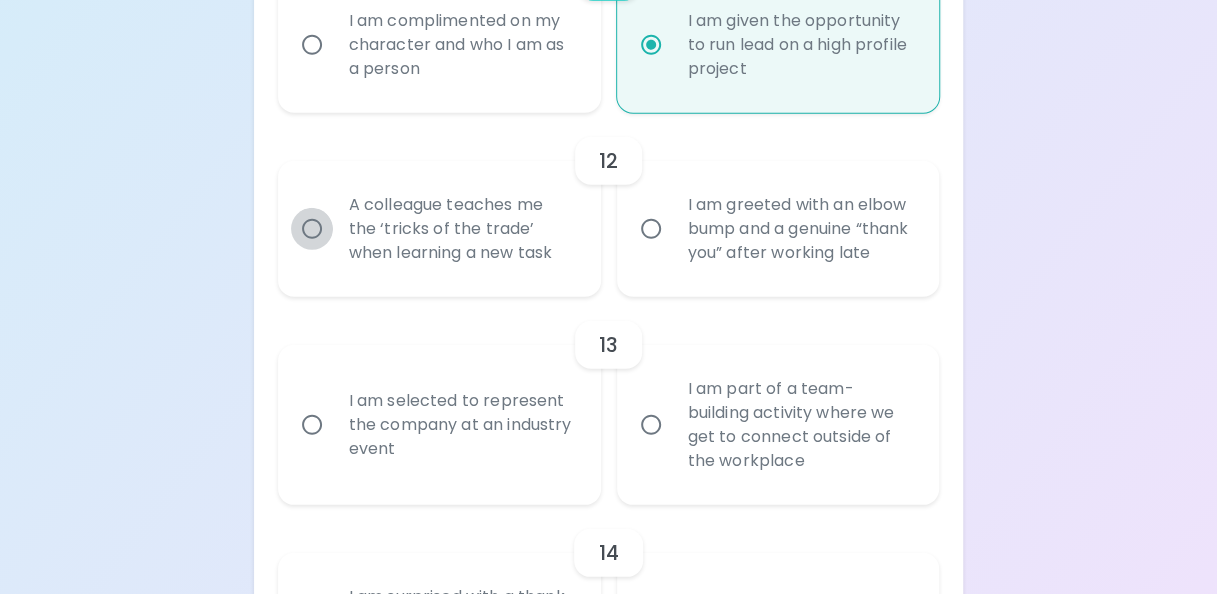 click on "A colleague teaches me the ‘tricks of the trade’ when learning a new task" at bounding box center [312, 229] 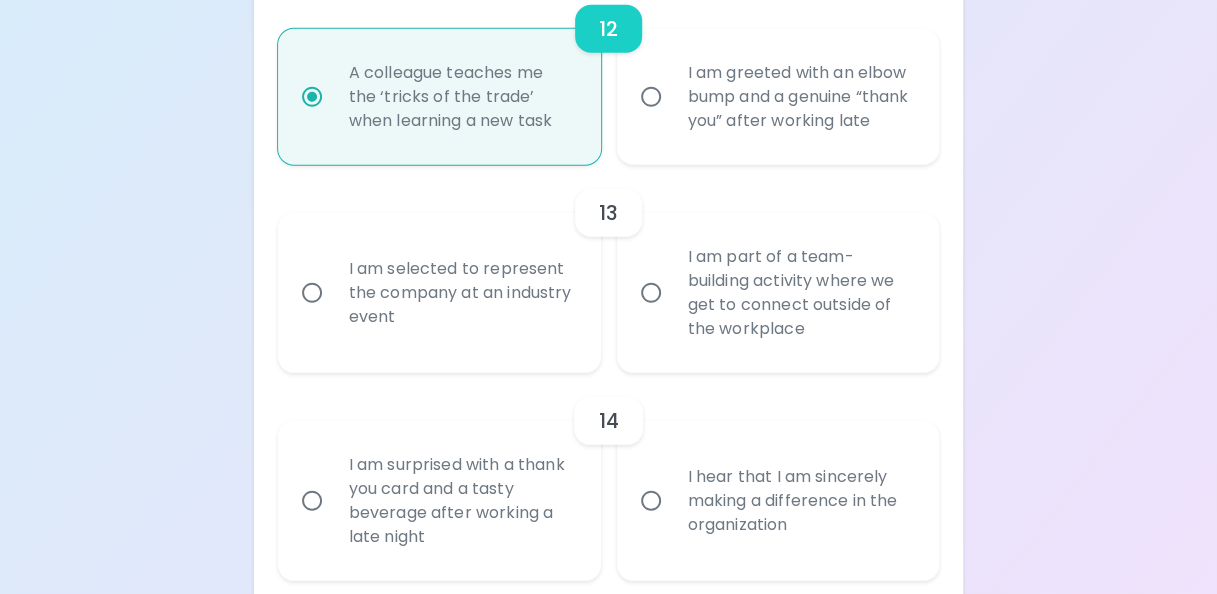 scroll, scrollTop: 2622, scrollLeft: 0, axis: vertical 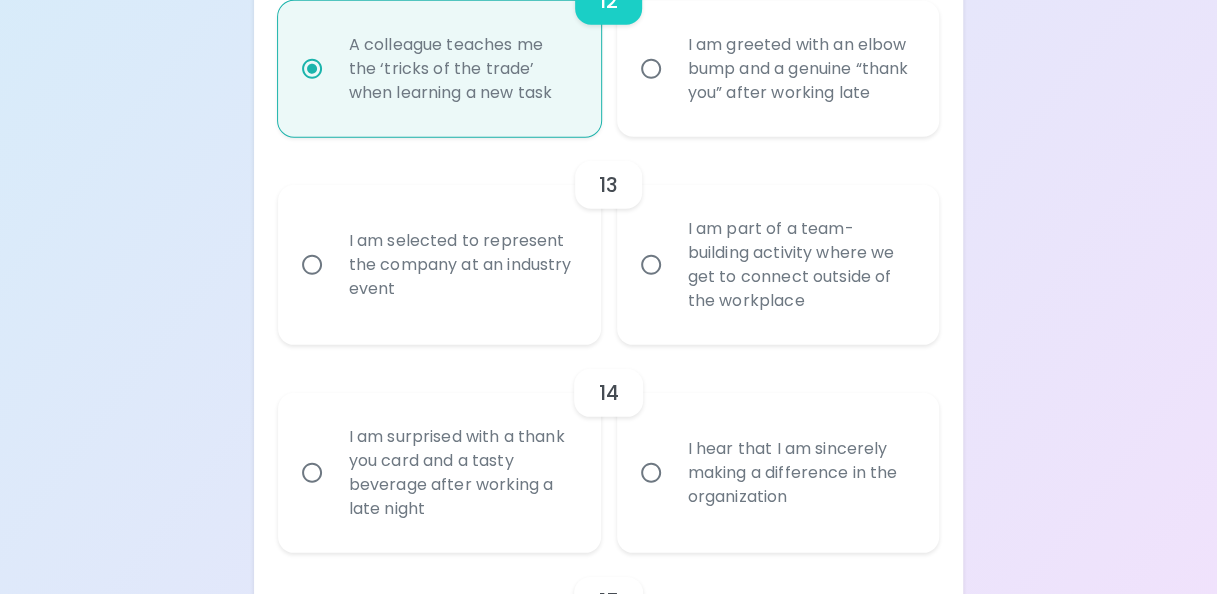 radio on "true" 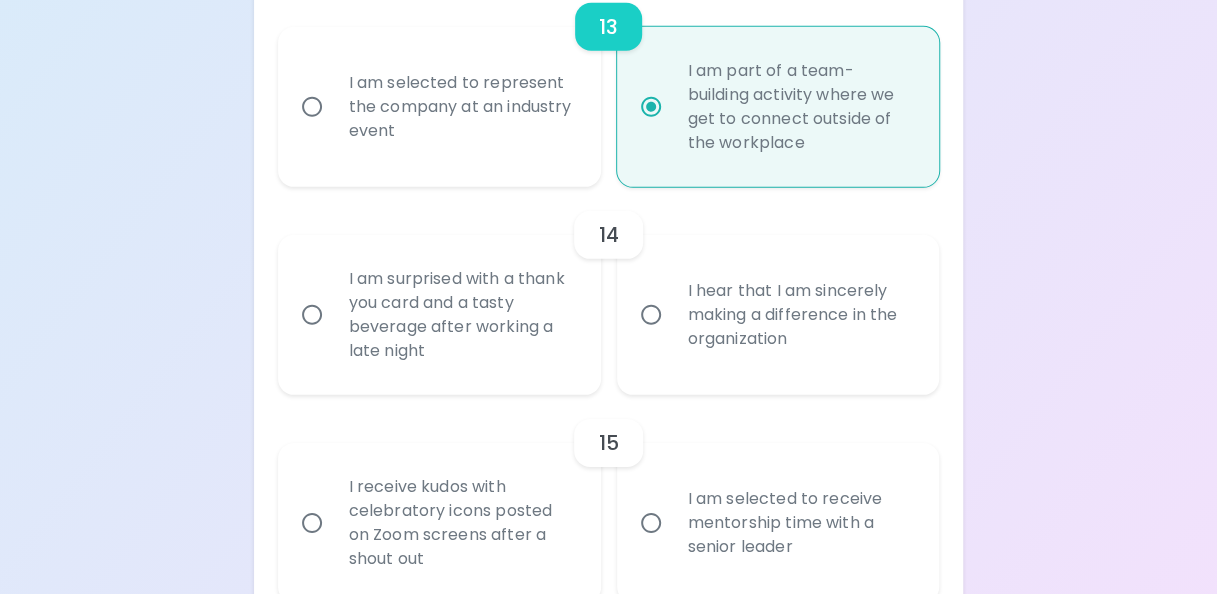 scroll, scrollTop: 2782, scrollLeft: 0, axis: vertical 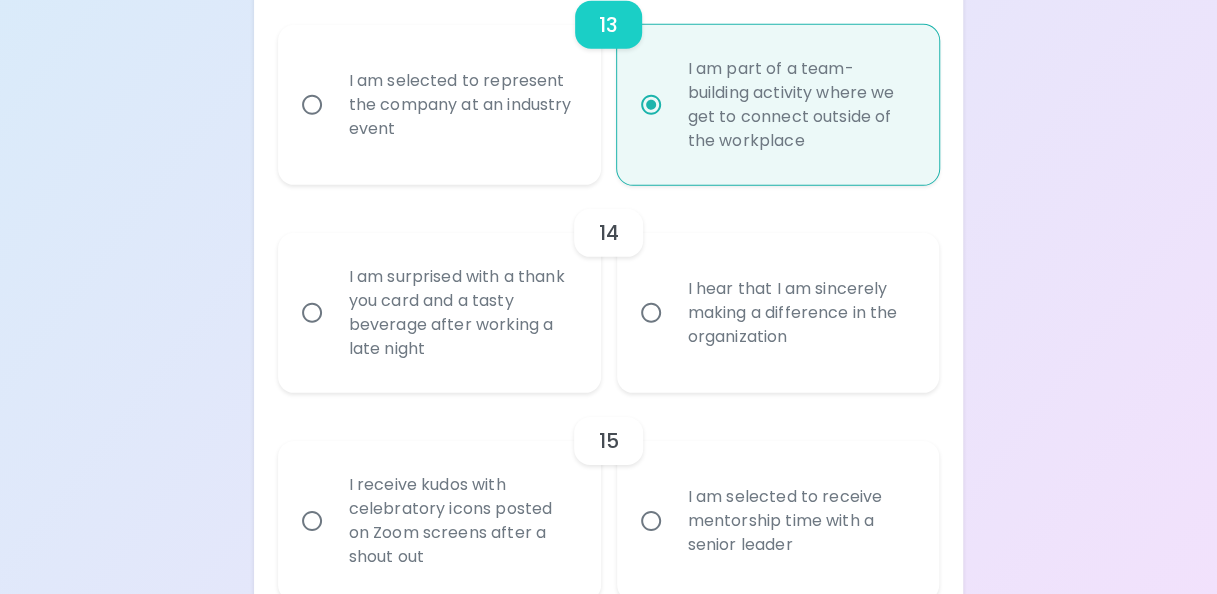 radio on "true" 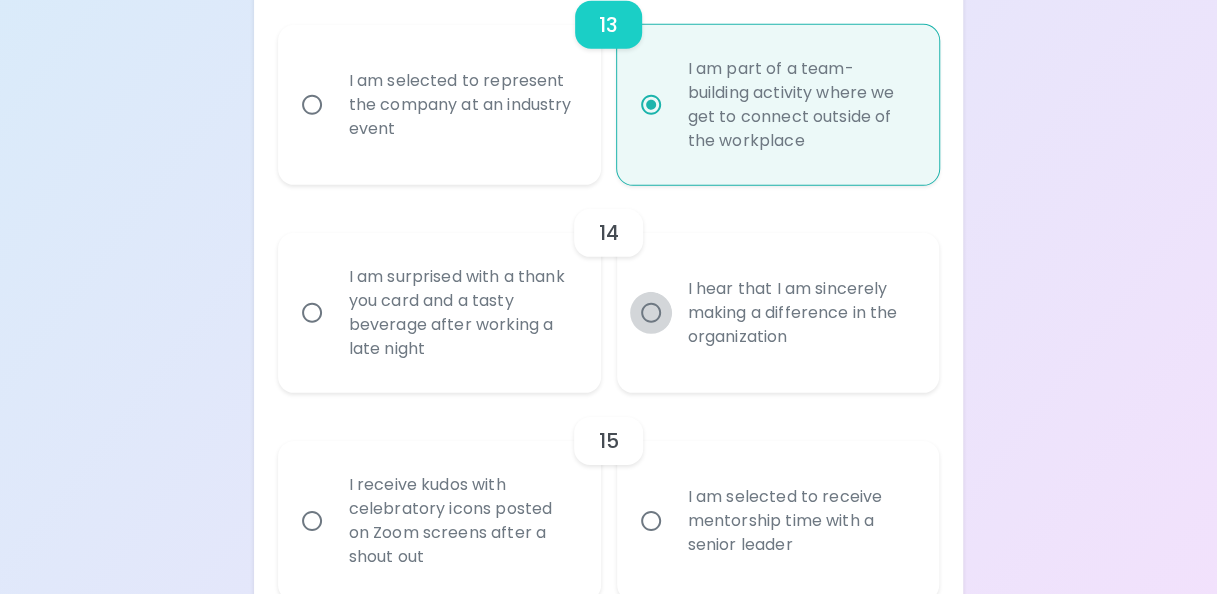 click on "I hear that I am sincerely making a difference in the organization" at bounding box center [651, 313] 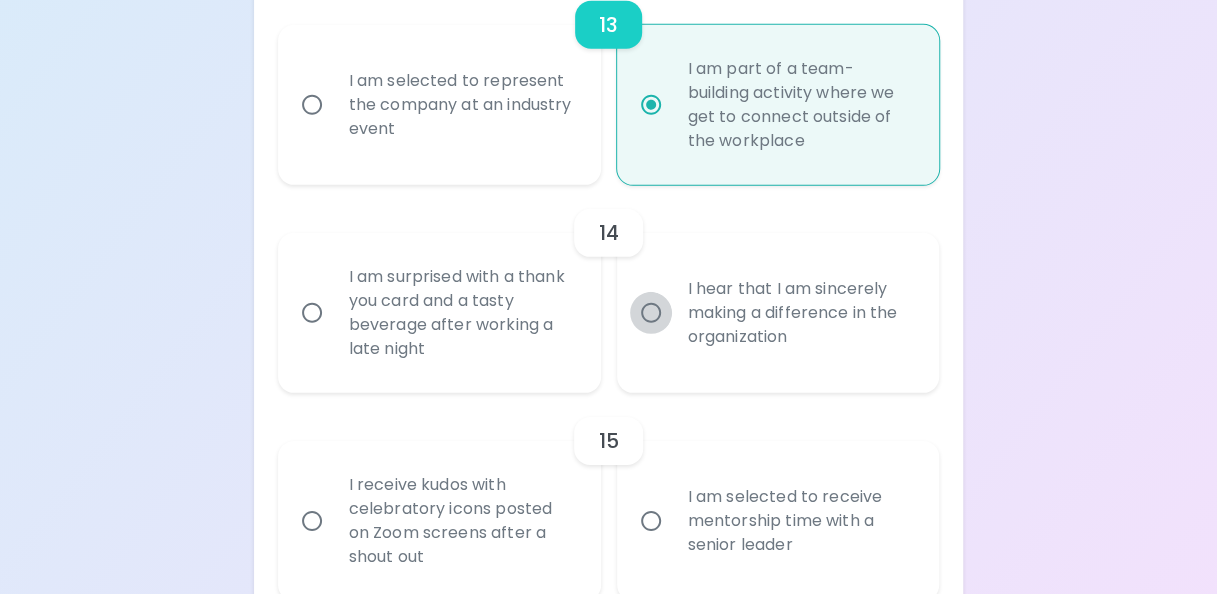radio on "false" 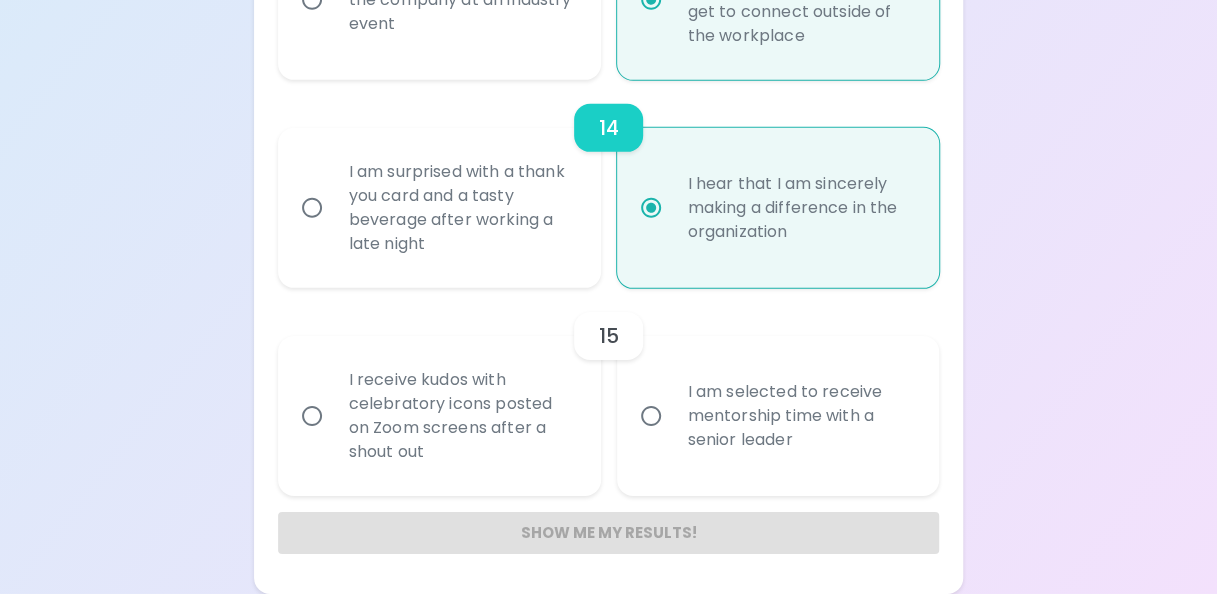 scroll, scrollTop: 2910, scrollLeft: 0, axis: vertical 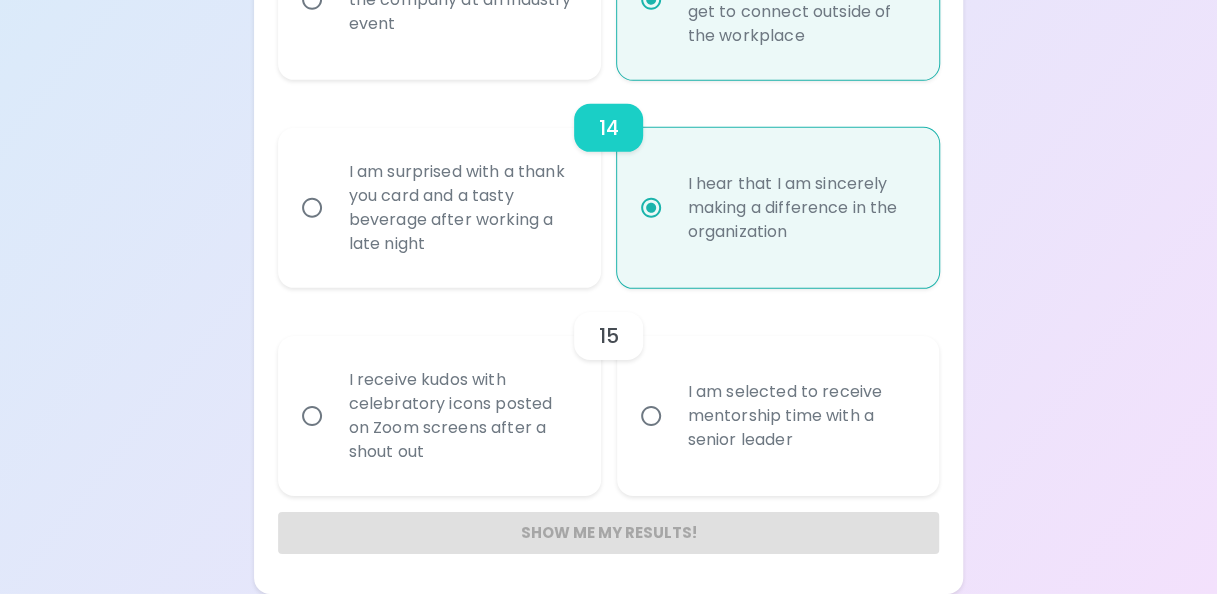 radio on "false" 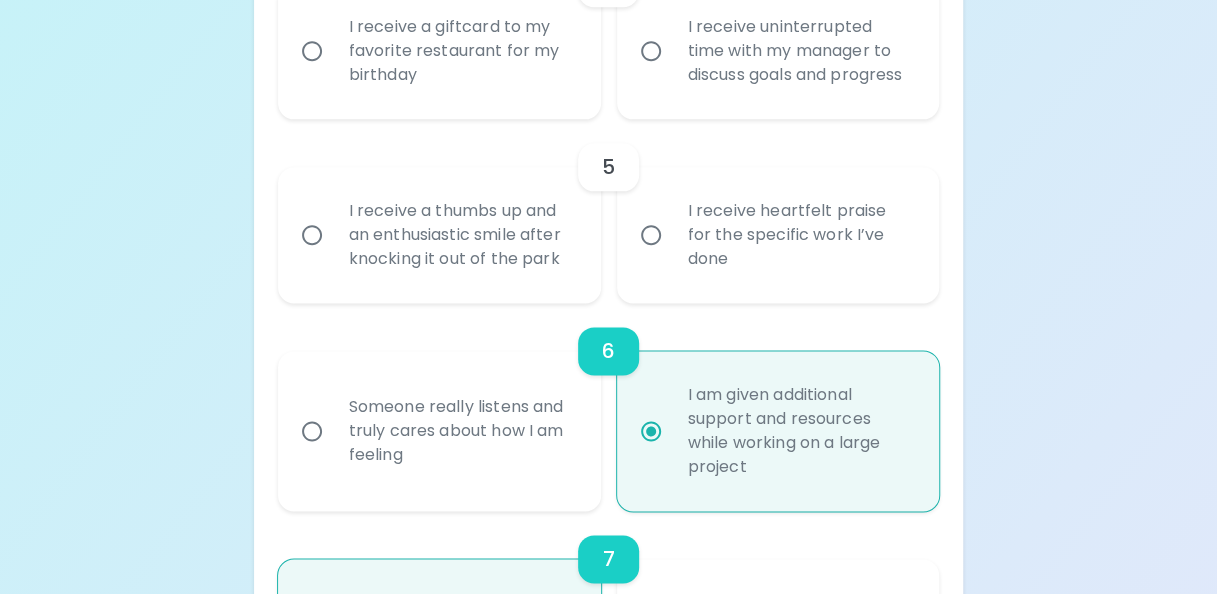 scroll, scrollTop: 1010, scrollLeft: 0, axis: vertical 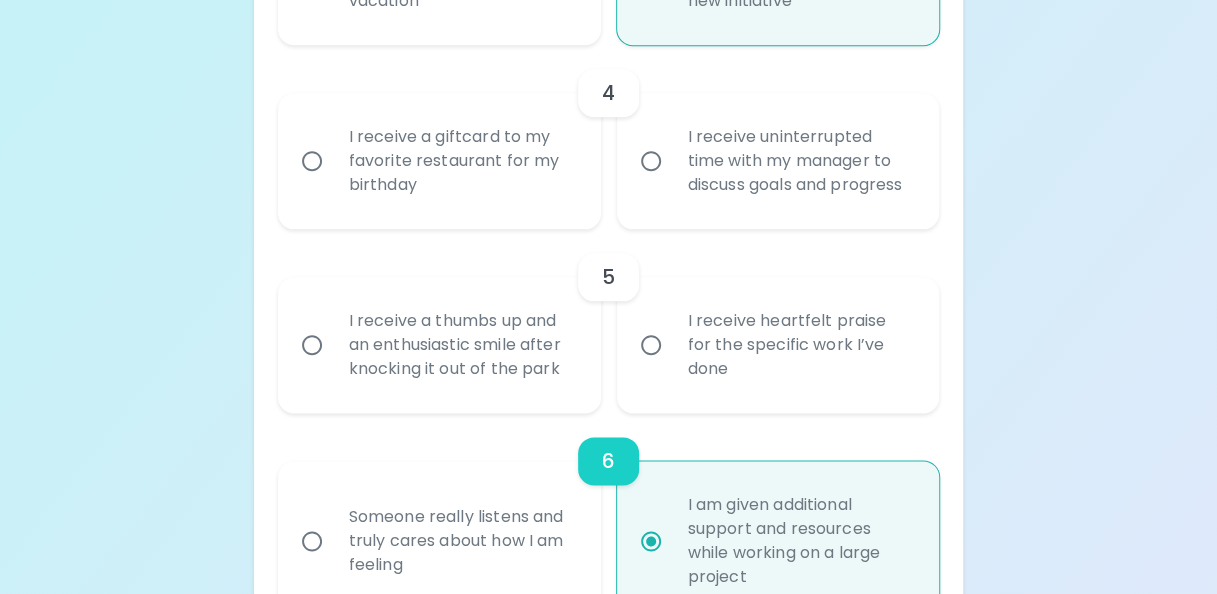 radio on "true" 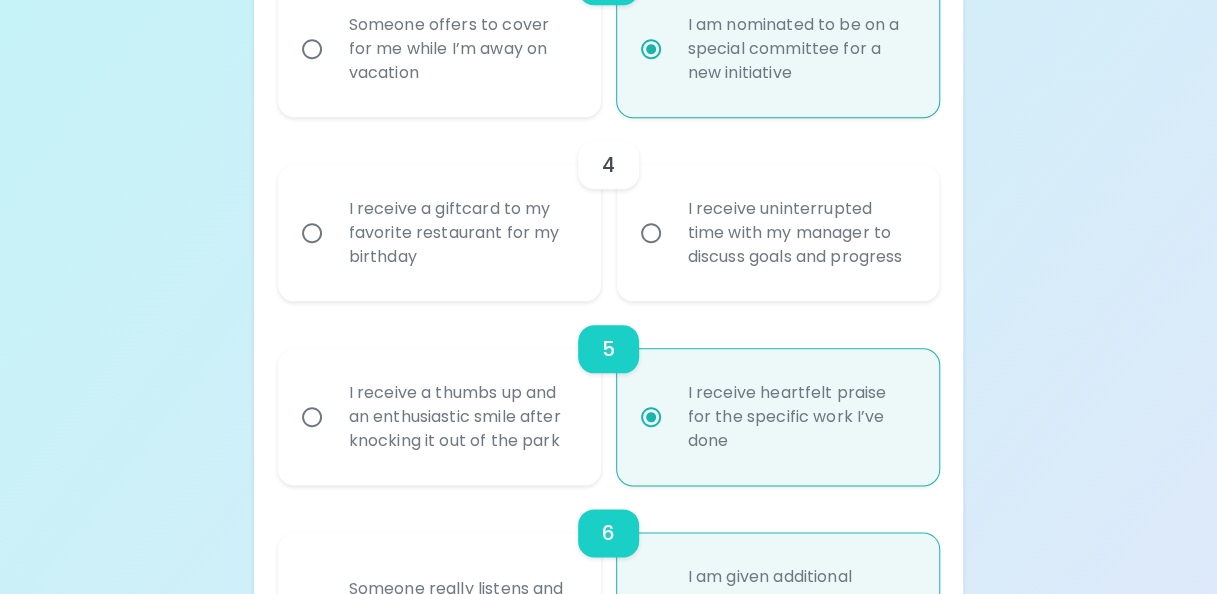 scroll, scrollTop: 870, scrollLeft: 0, axis: vertical 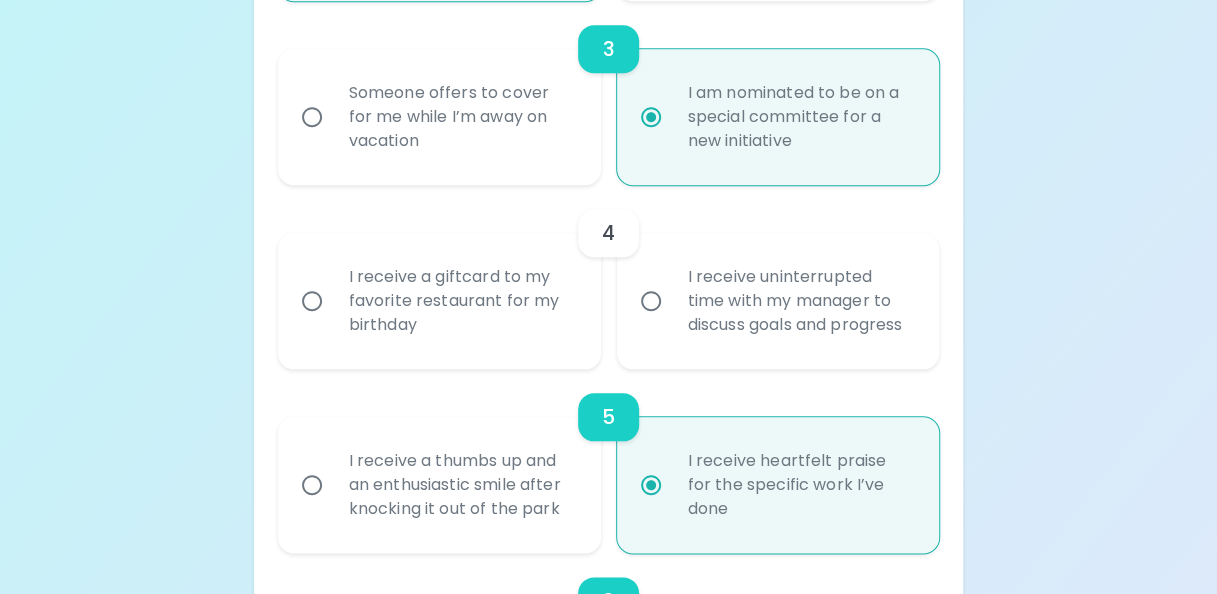 radio on "true" 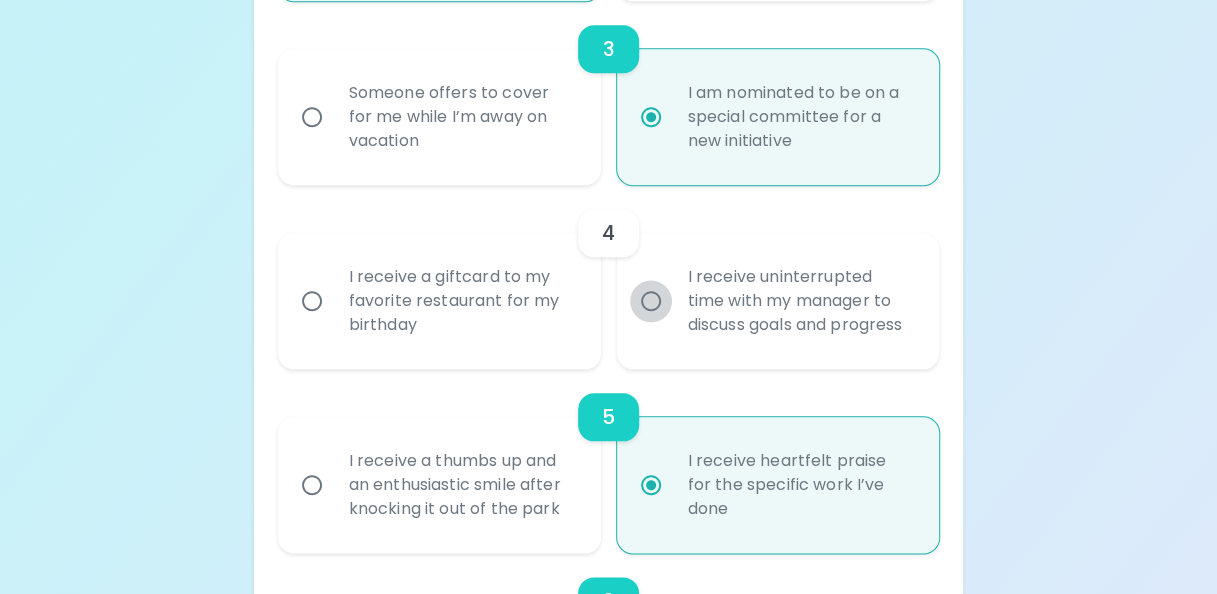 click on "I receive uninterrupted time with my manager to discuss goals and progress" at bounding box center (651, 301) 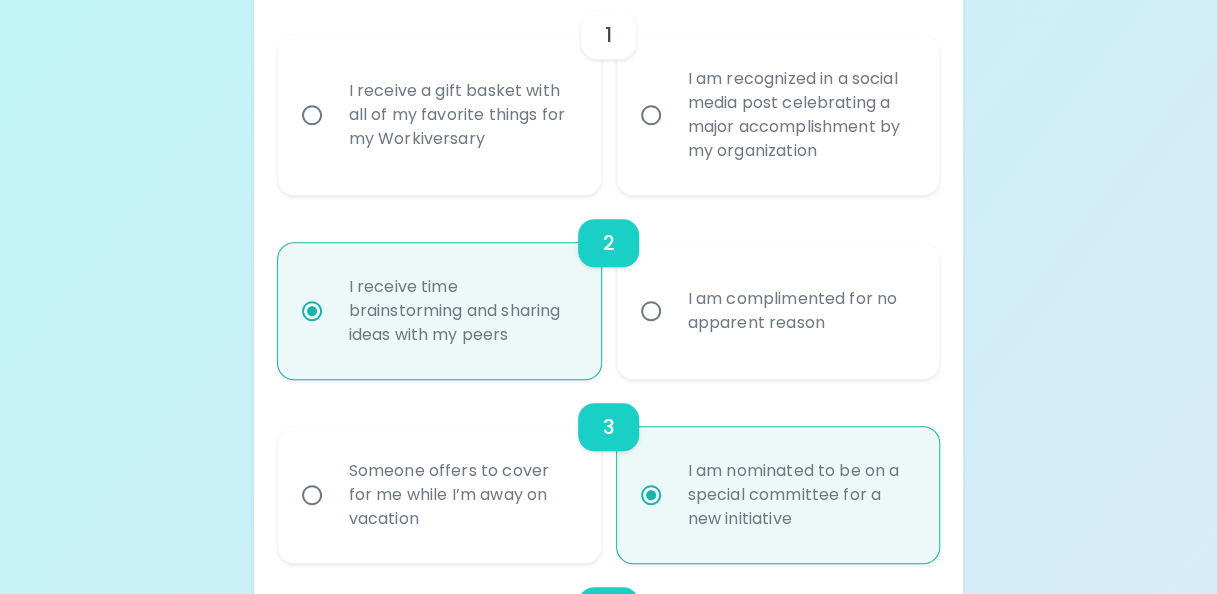 scroll, scrollTop: 330, scrollLeft: 0, axis: vertical 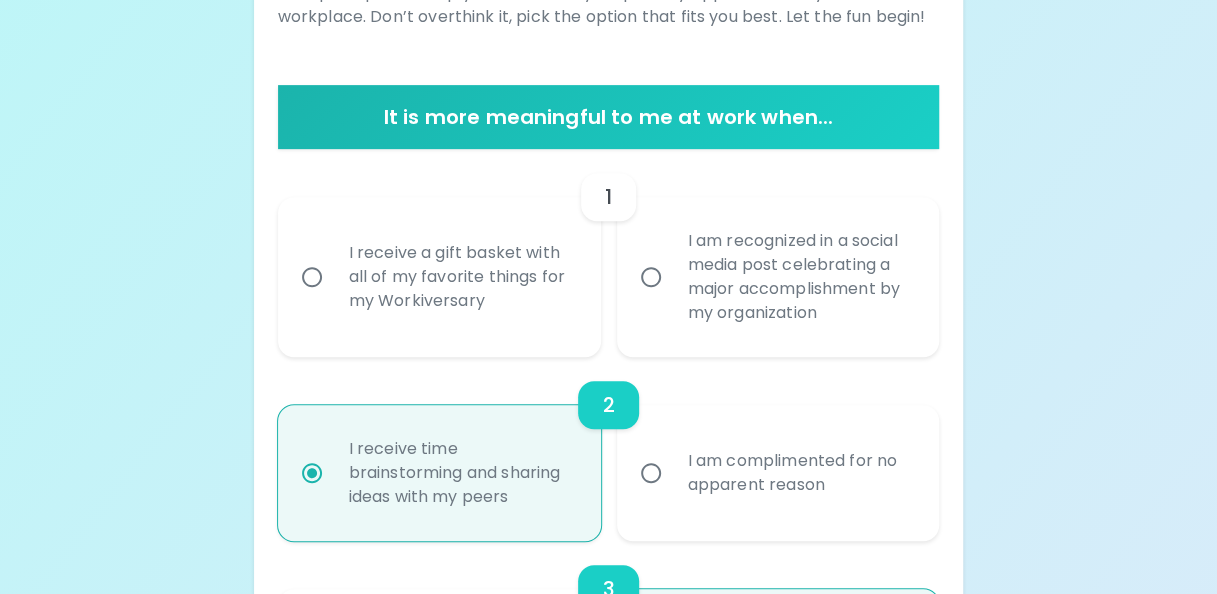 radio on "true" 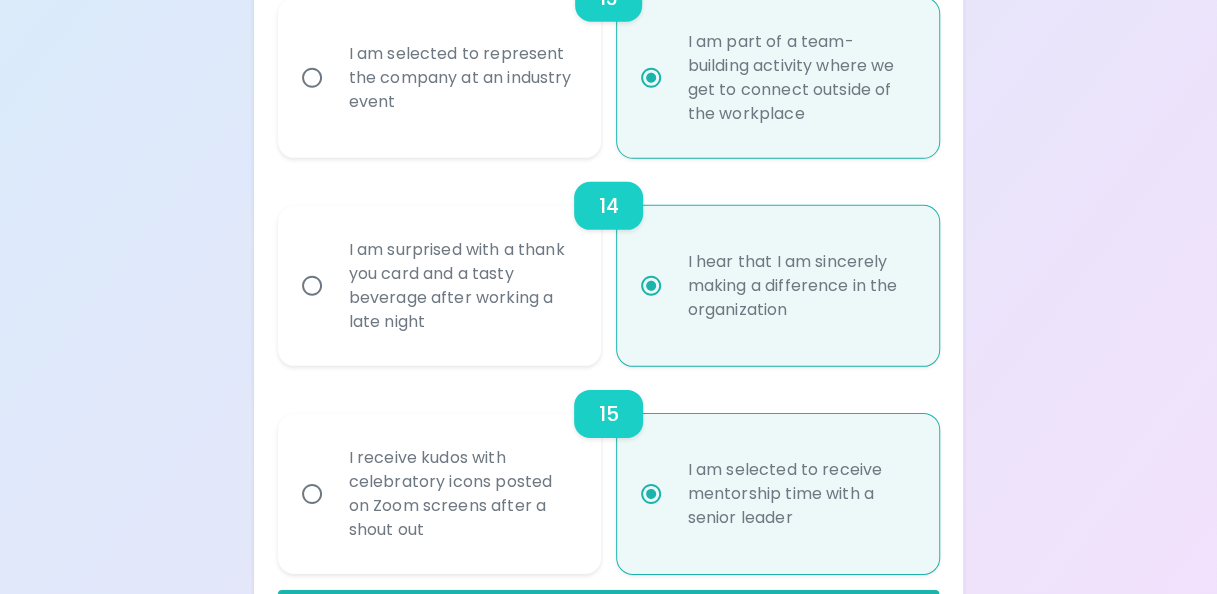 scroll, scrollTop: 2910, scrollLeft: 0, axis: vertical 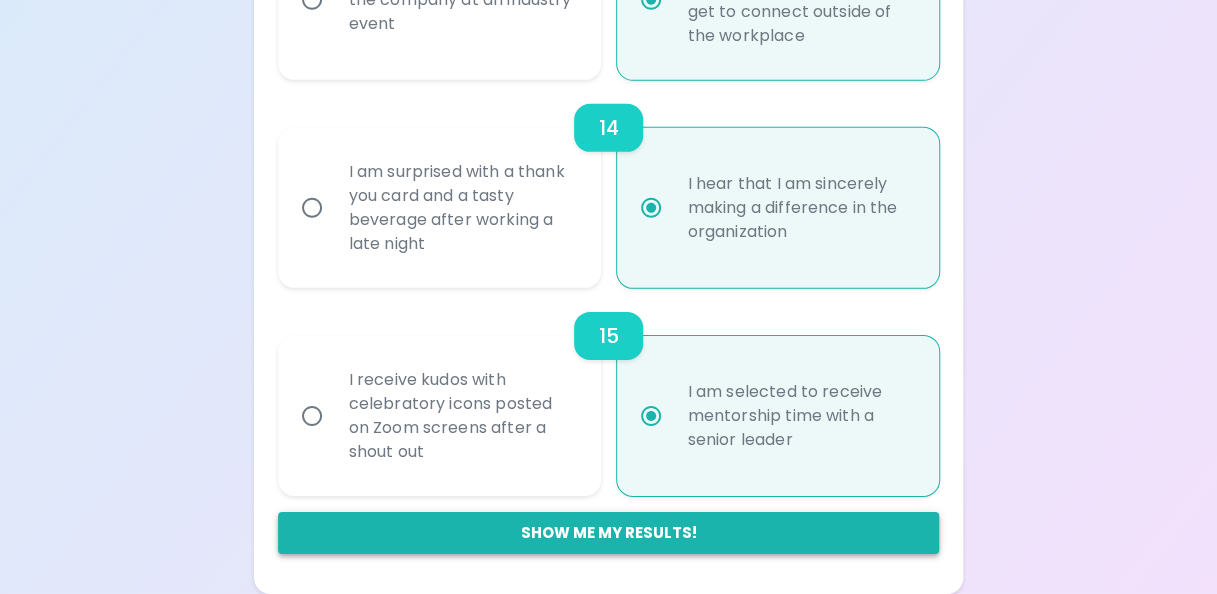 radio on "true" 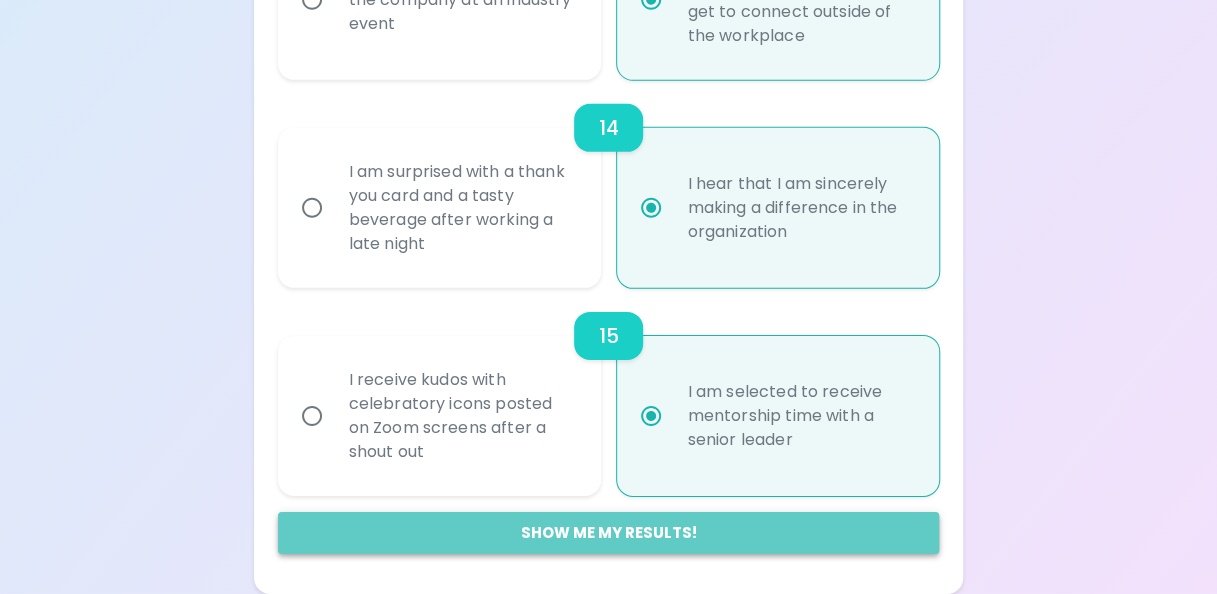 click on "Show me my results!" at bounding box center [609, 533] 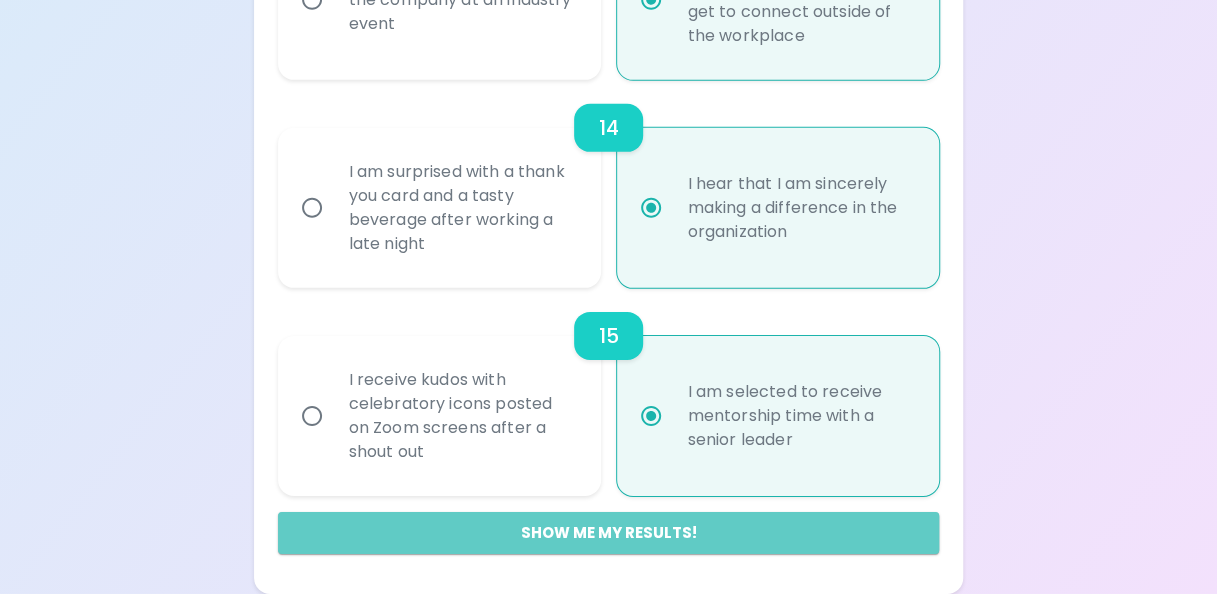 radio on "false" 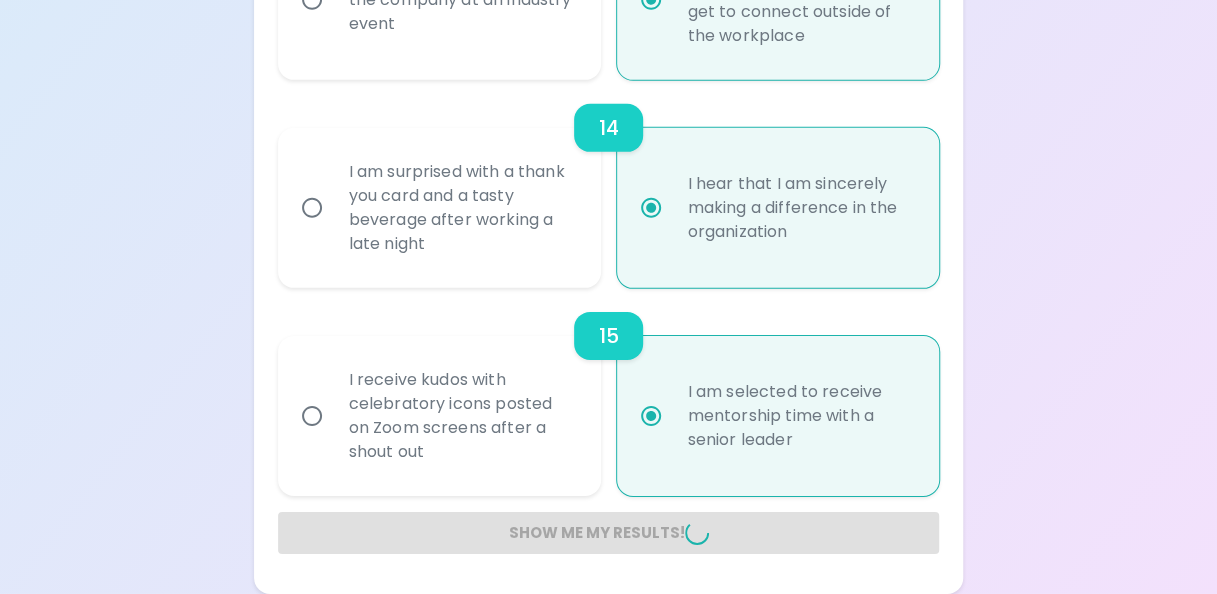 radio on "false" 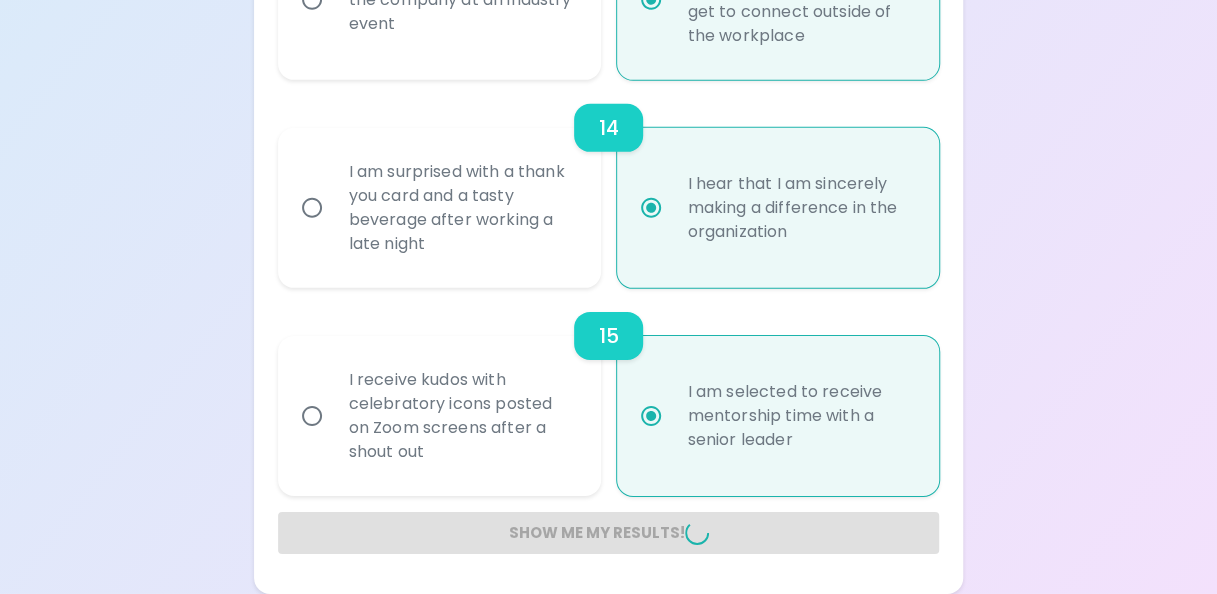radio on "false" 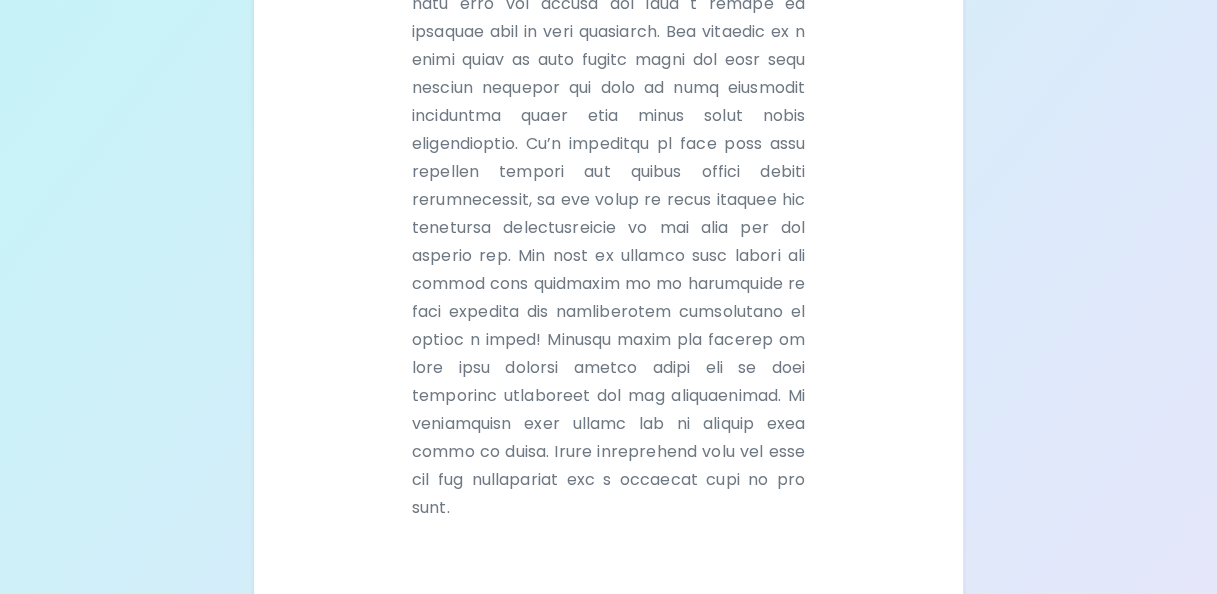 scroll, scrollTop: 800, scrollLeft: 0, axis: vertical 